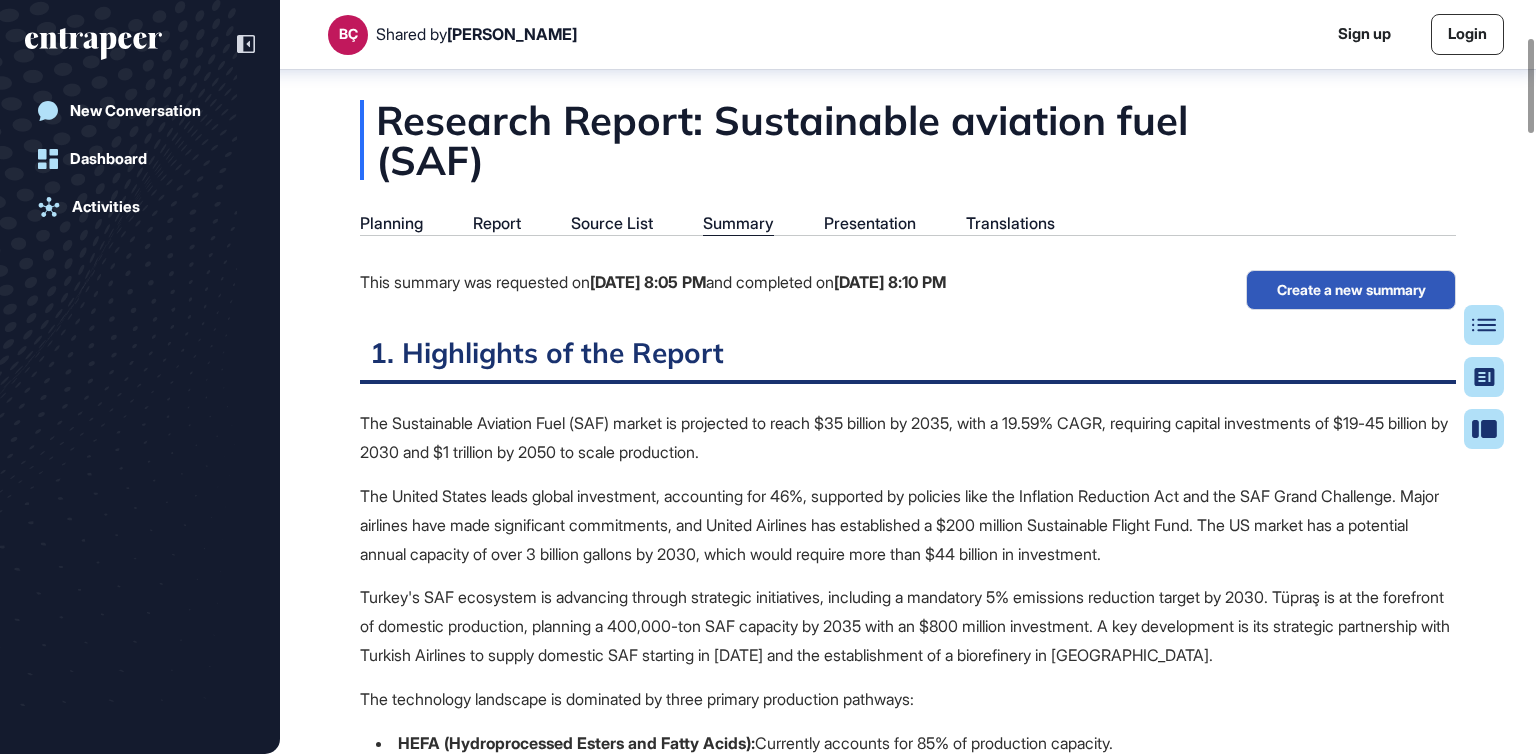 scroll, scrollTop: 0, scrollLeft: 0, axis: both 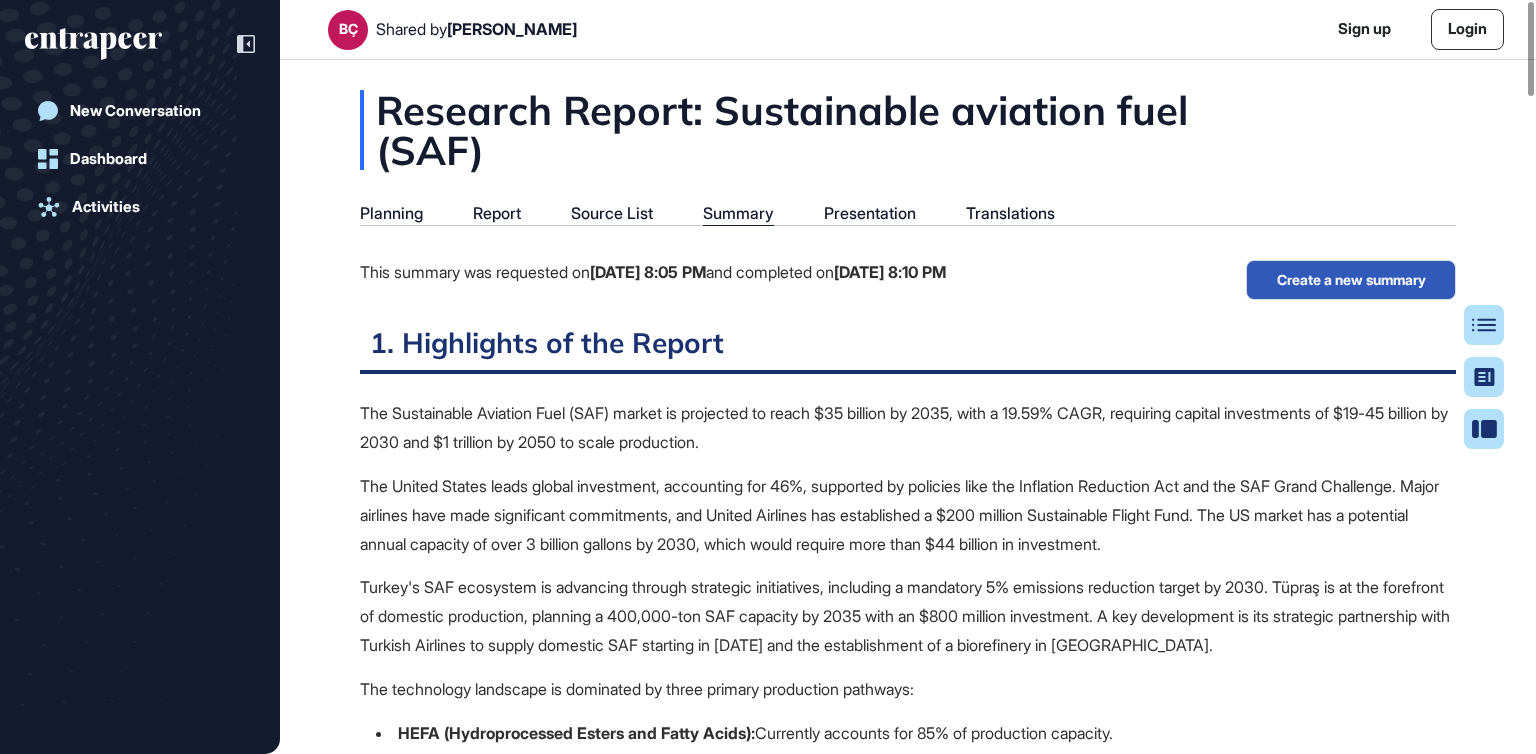 click on "Report" at bounding box center [497, 213] 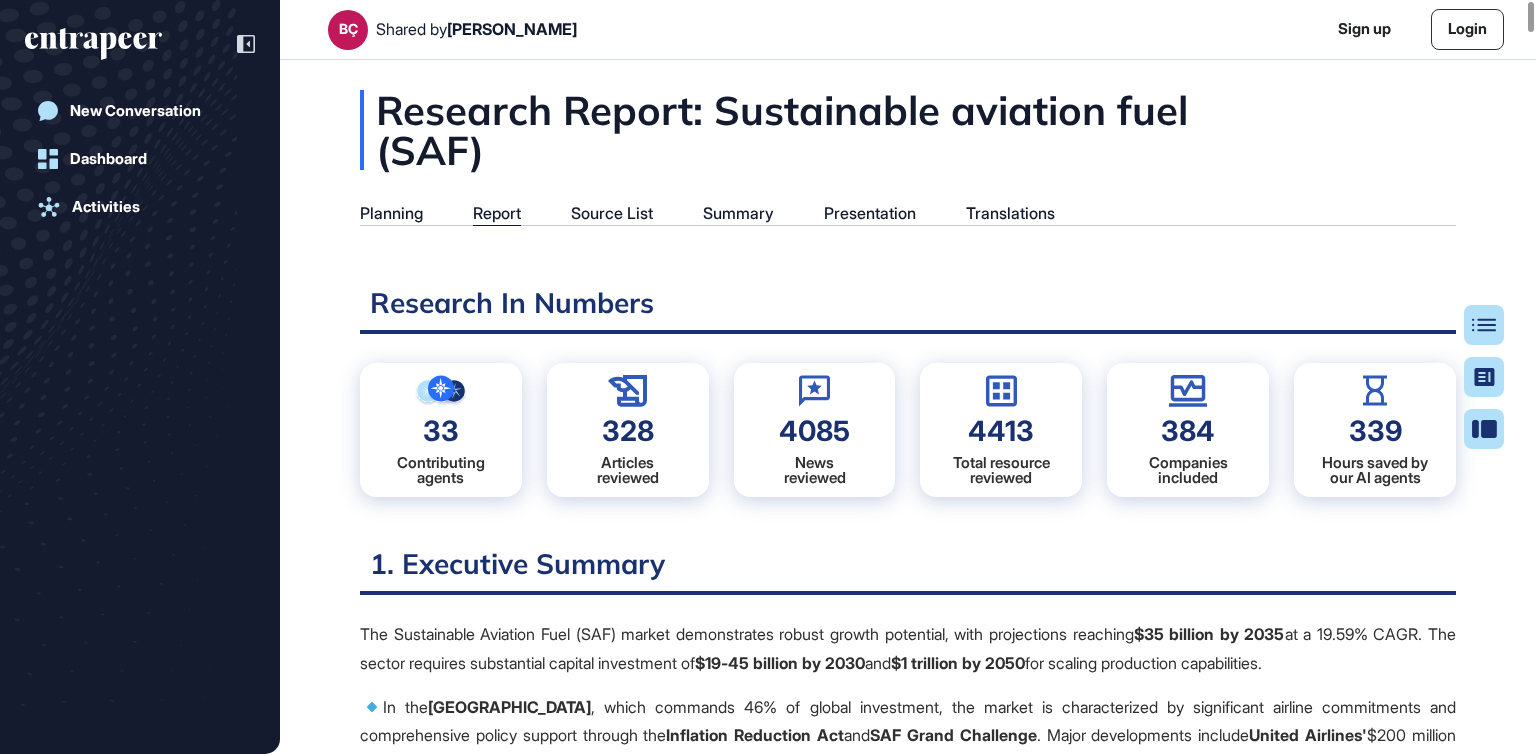scroll, scrollTop: 9, scrollLeft: 0, axis: vertical 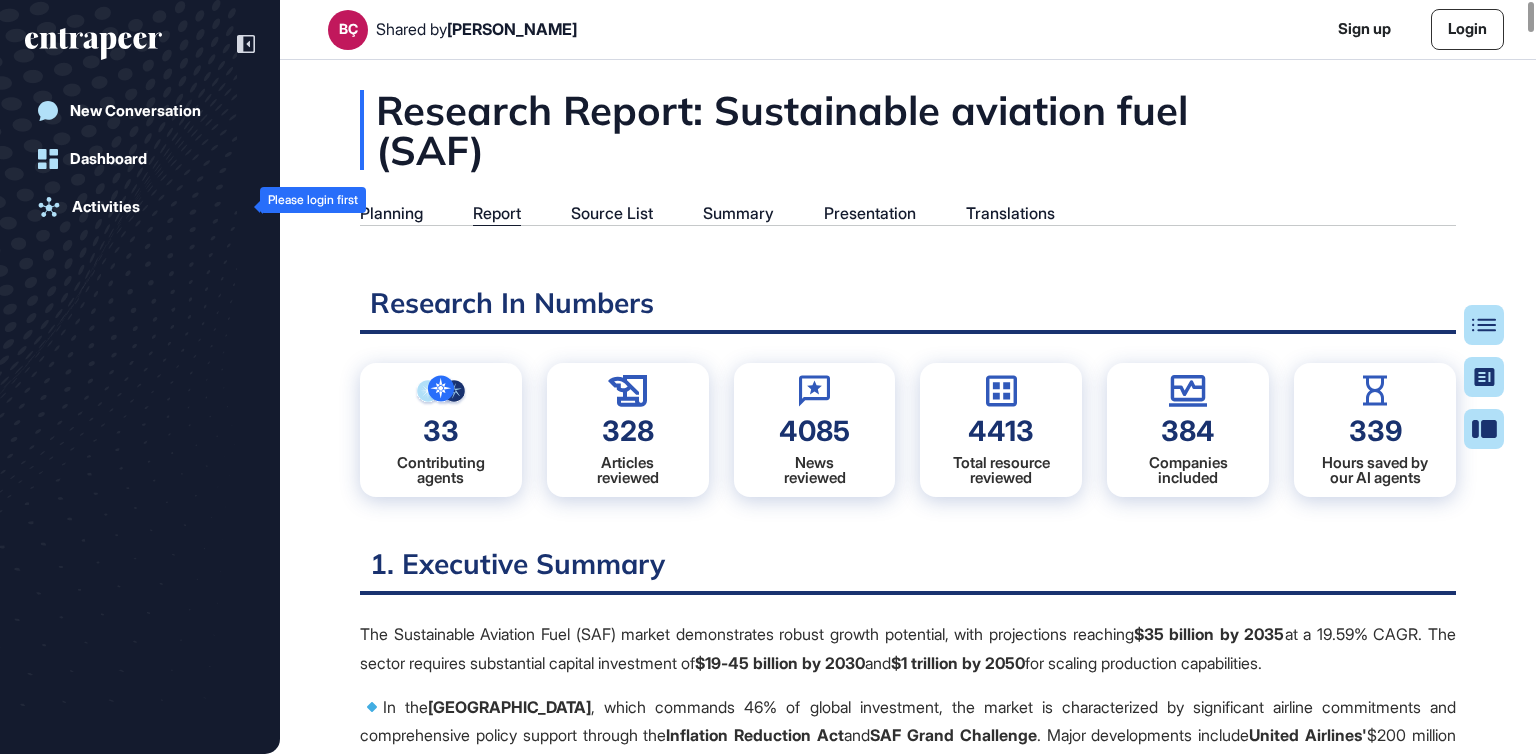click on "Activities" at bounding box center (106, 207) 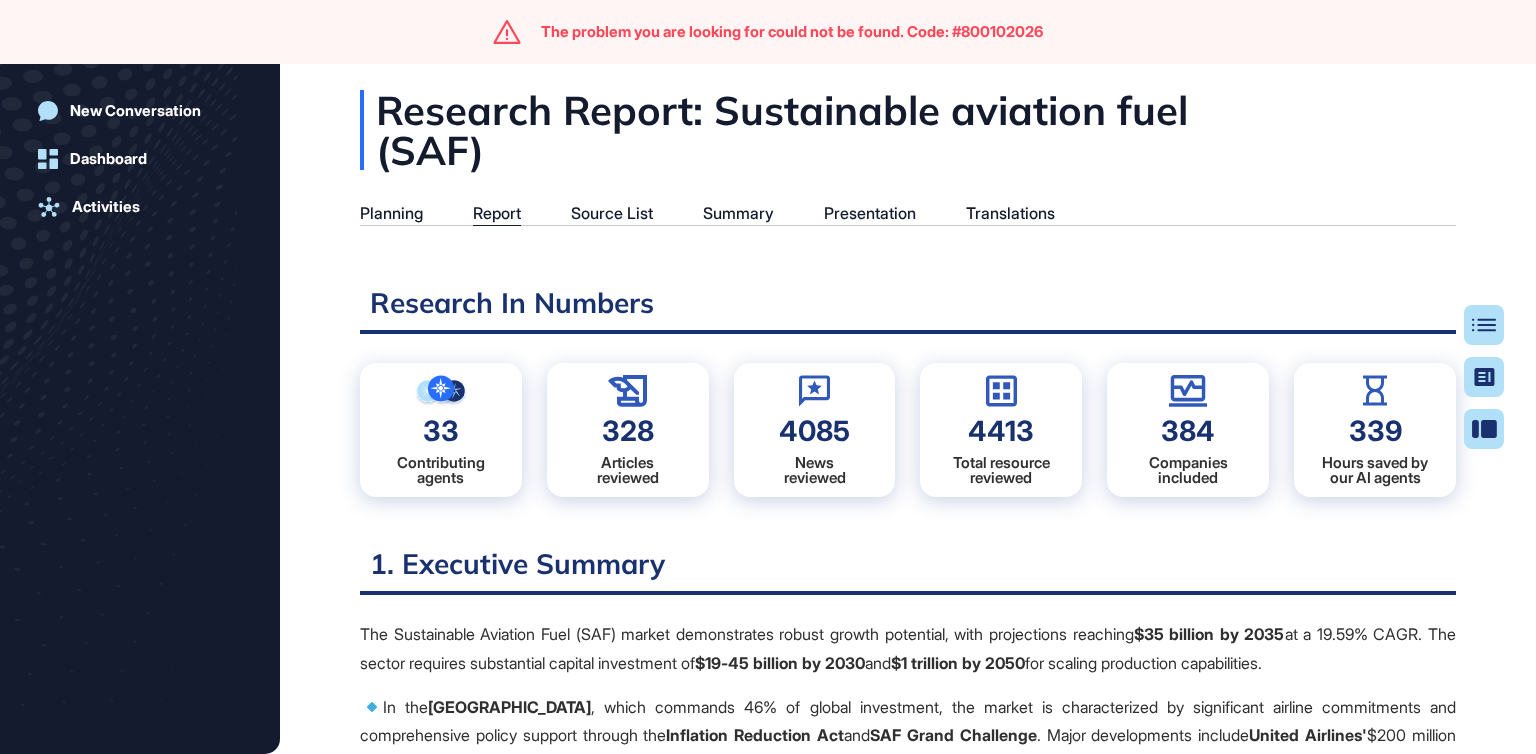 click on "Activities" at bounding box center [106, 207] 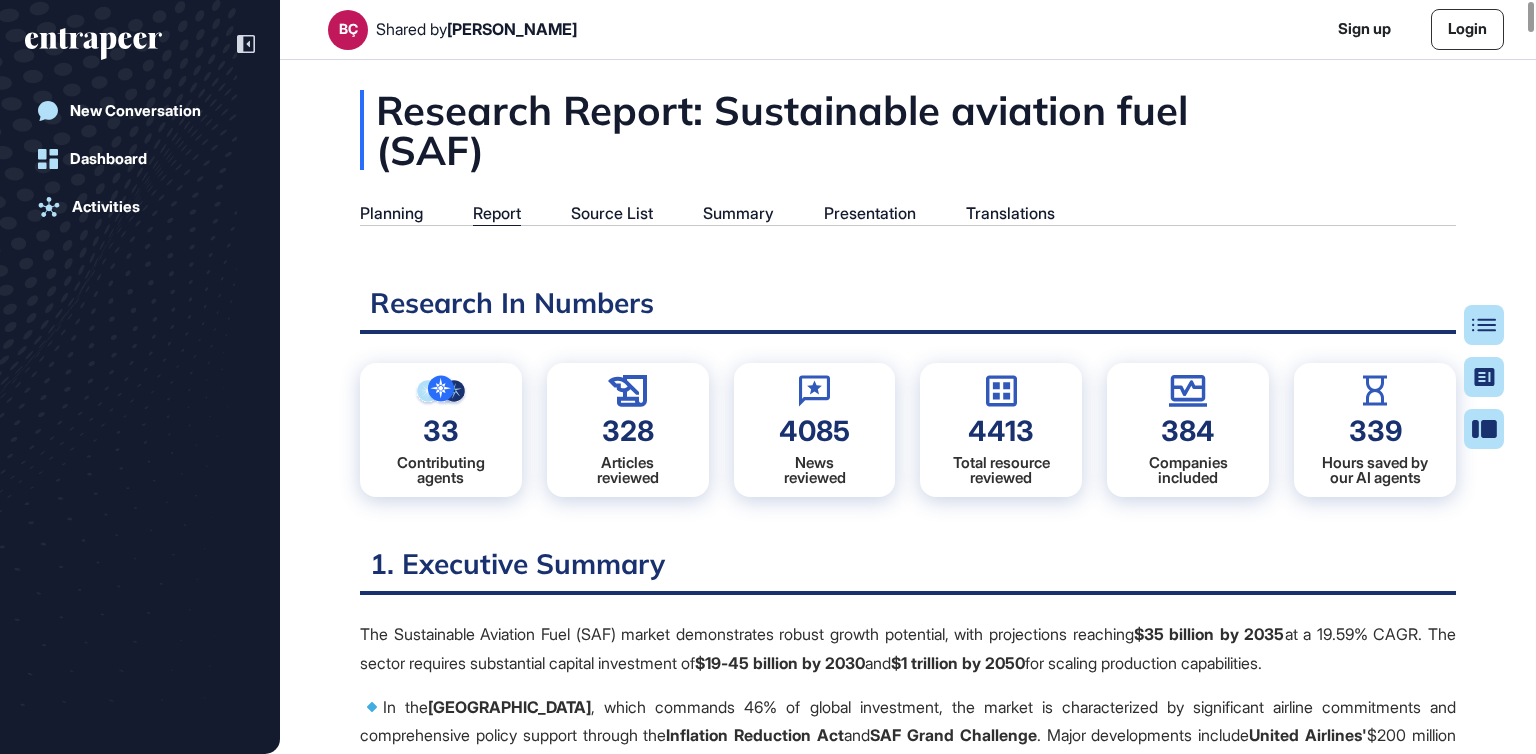 click on "Sign up" at bounding box center [1364, 29] 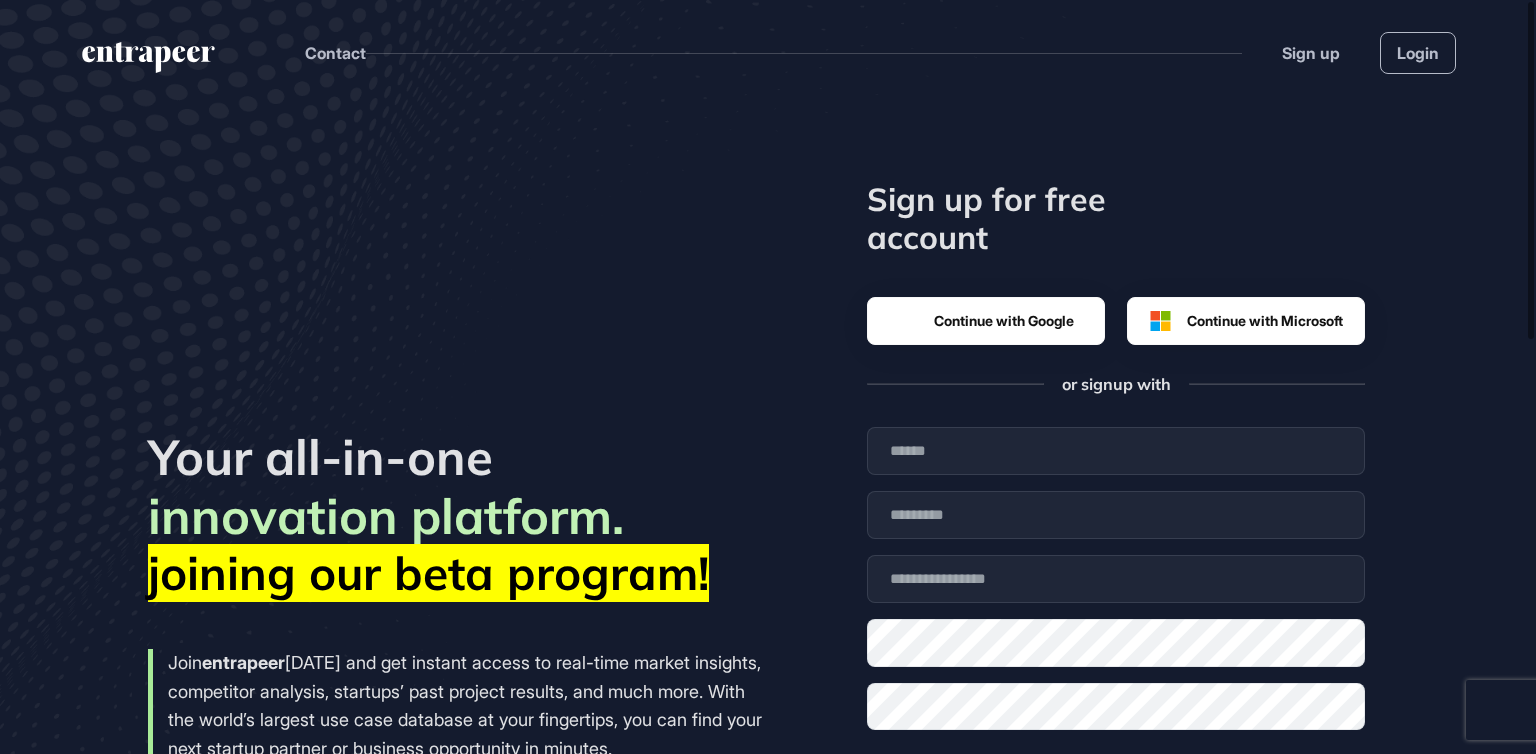 scroll, scrollTop: 753, scrollLeft: 1536, axis: both 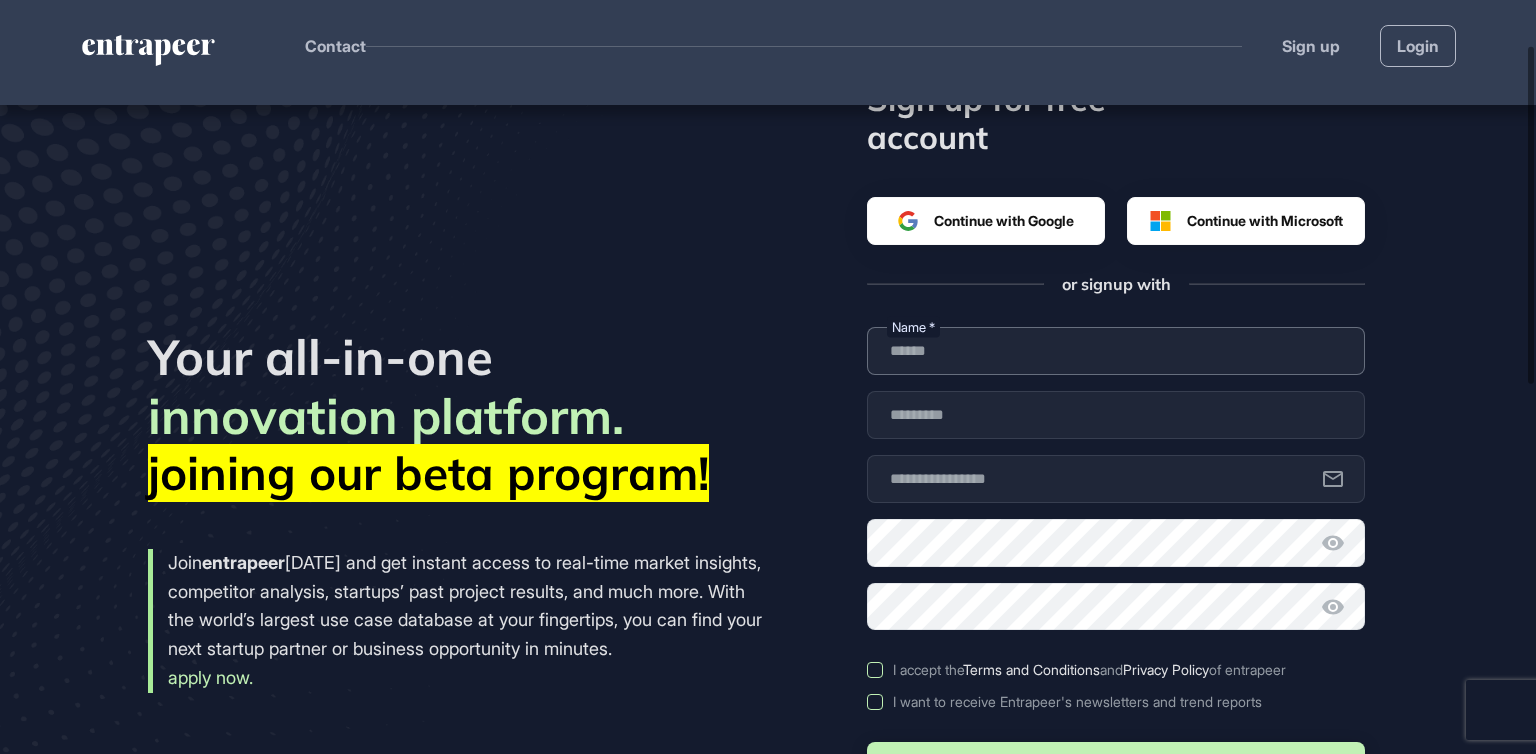 click at bounding box center (1116, 351) 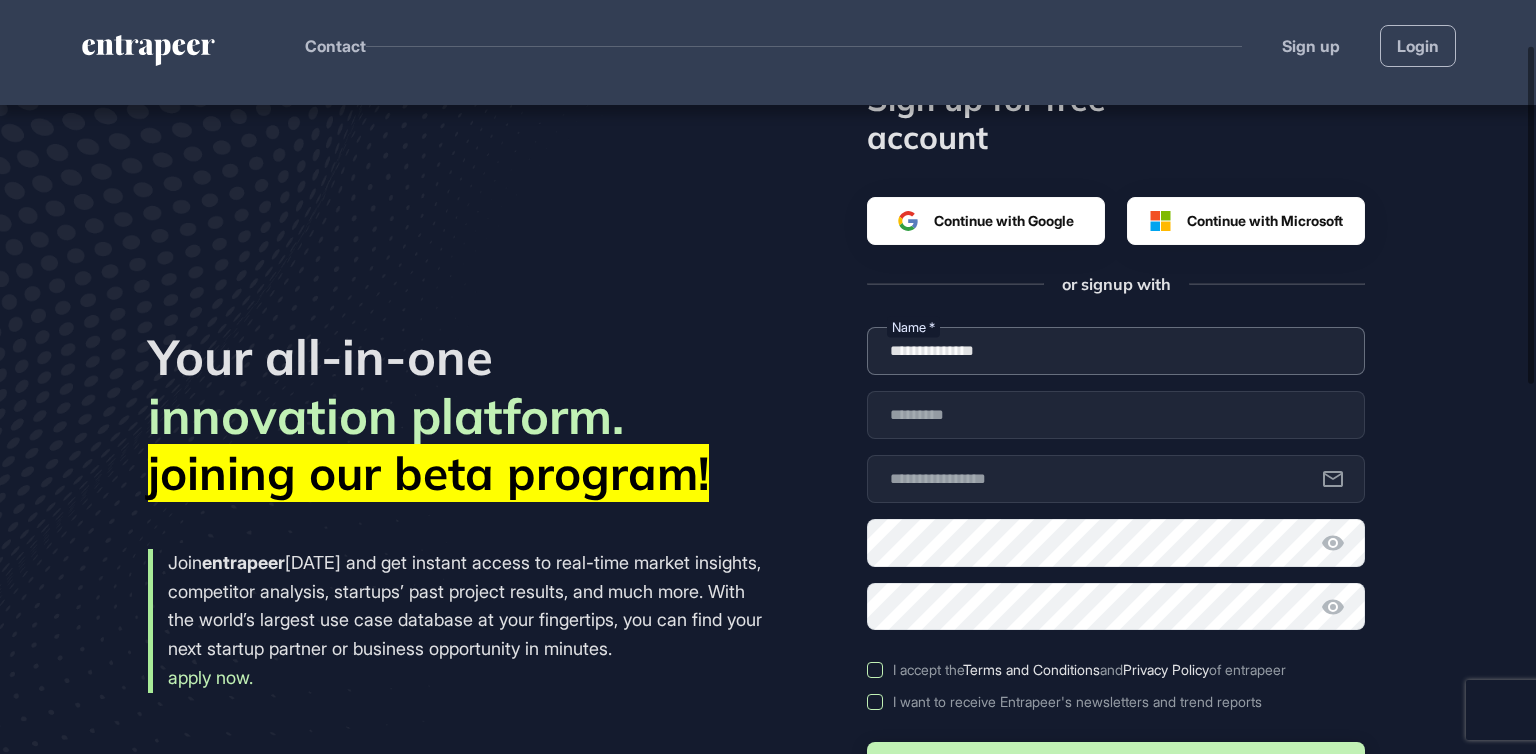 drag, startPoint x: 1002, startPoint y: 356, endPoint x: 937, endPoint y: 351, distance: 65.192024 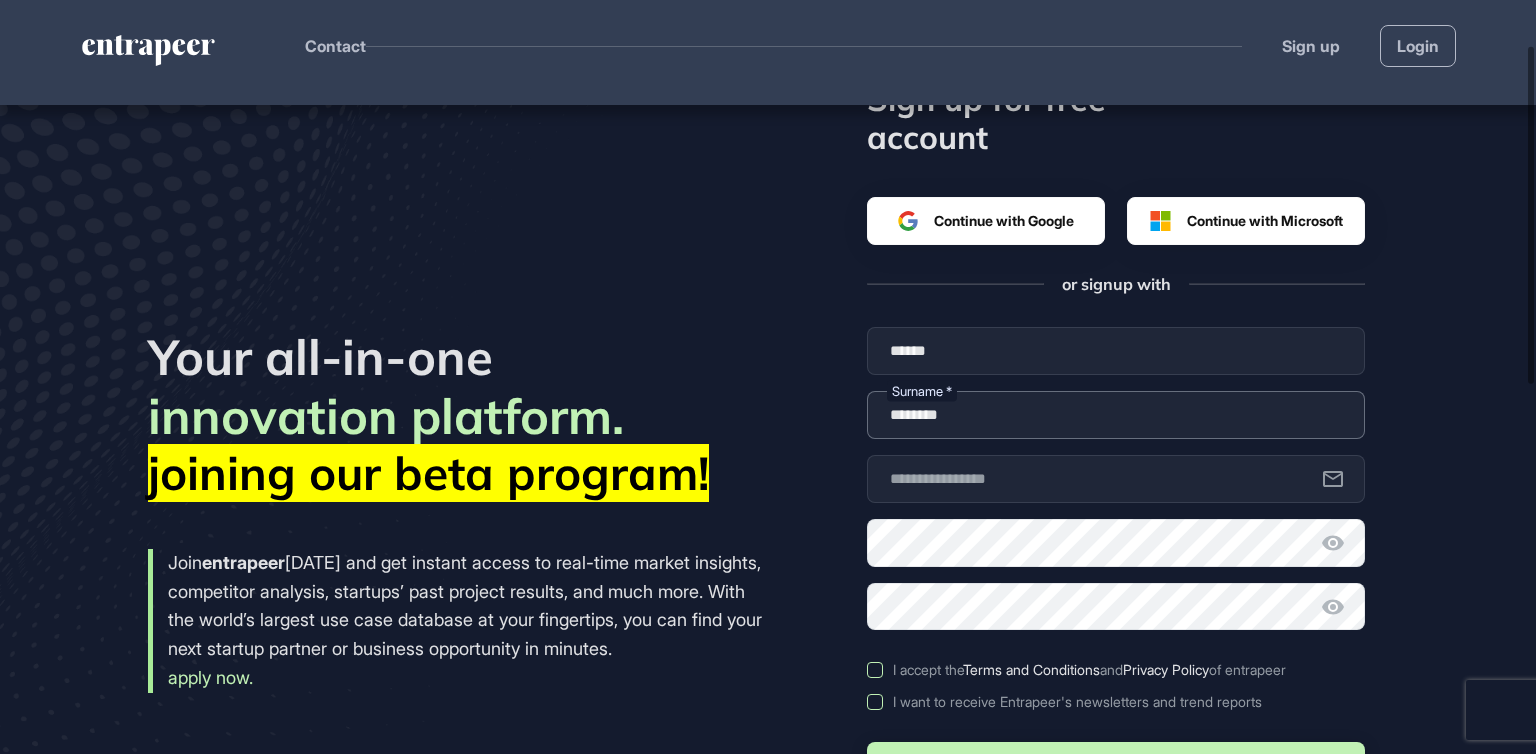 type on "********" 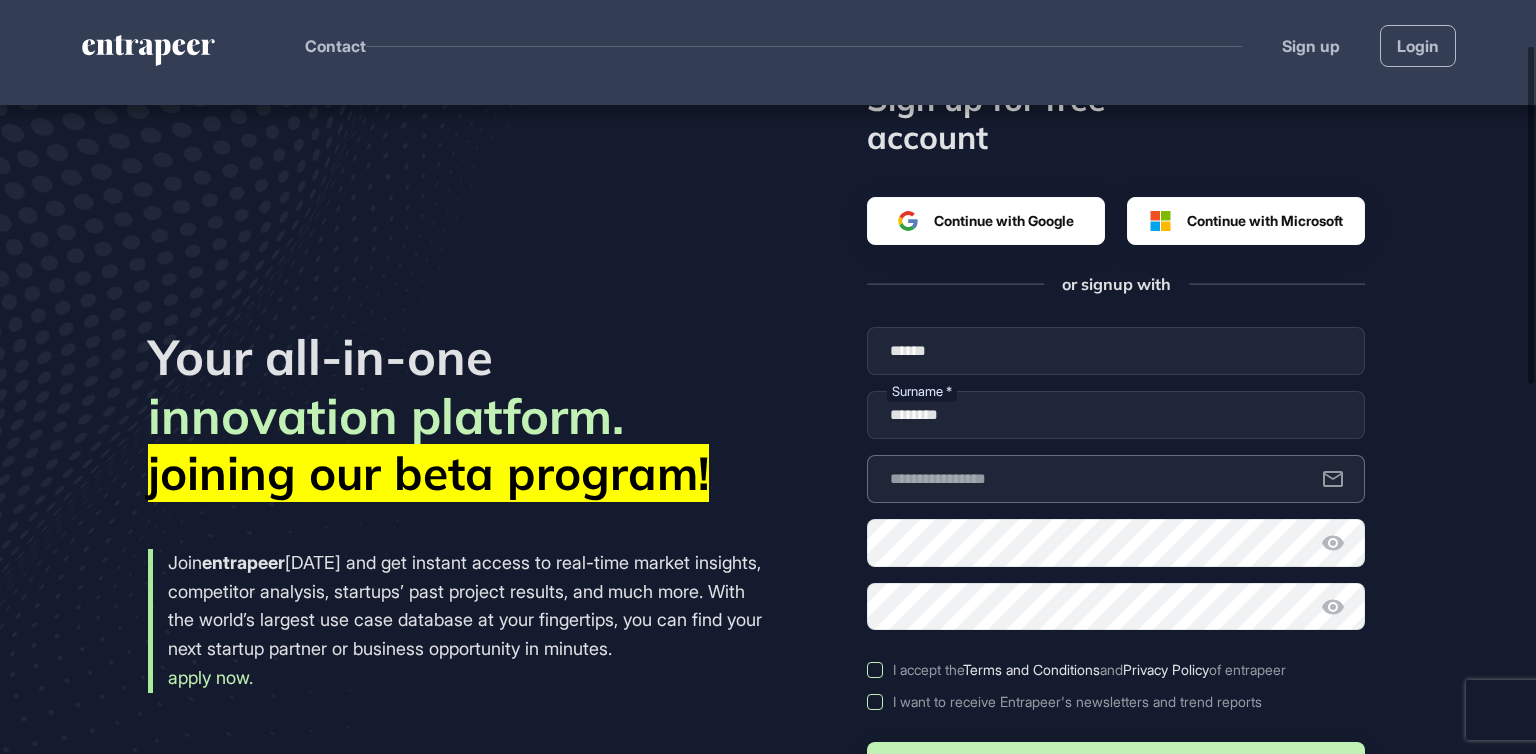 click at bounding box center [1116, 479] 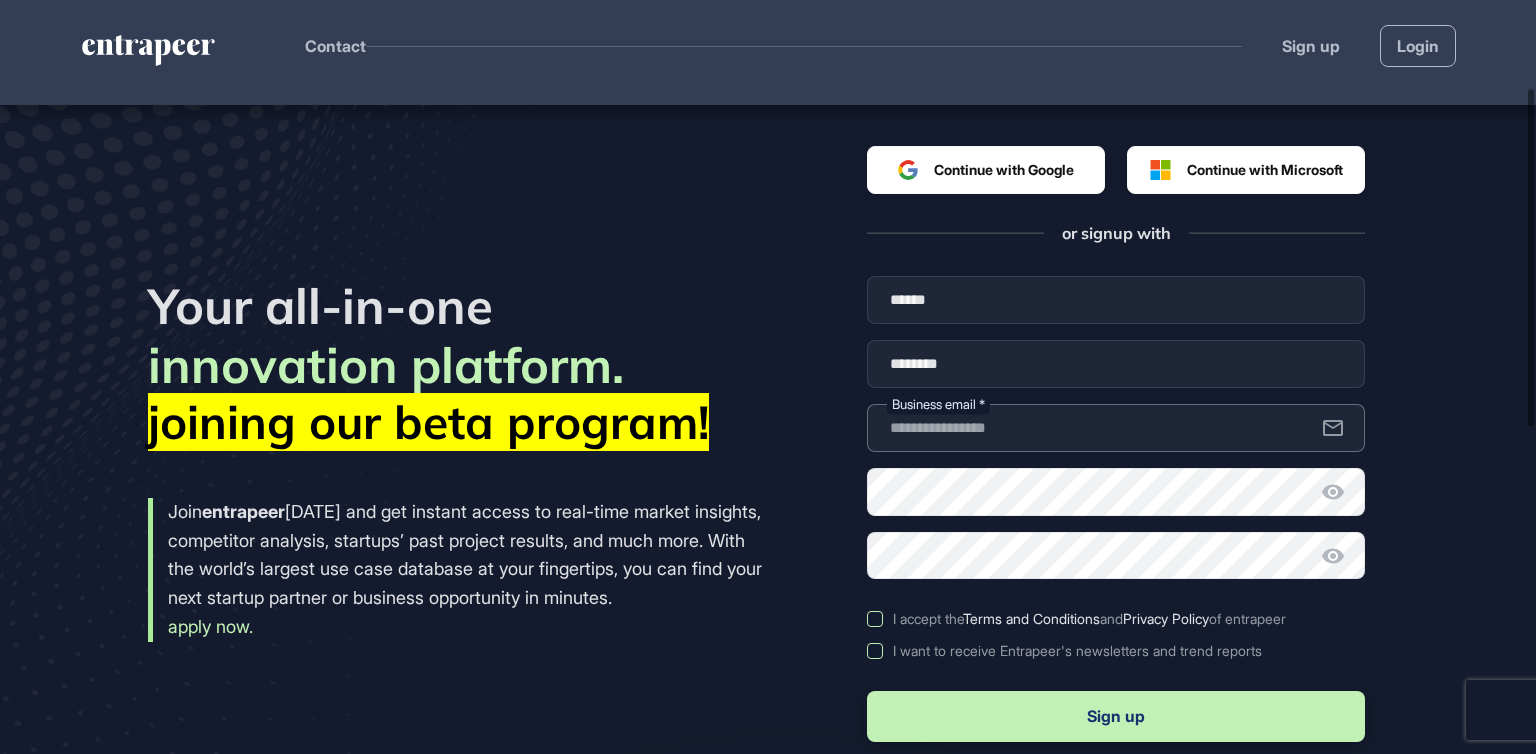 scroll, scrollTop: 200, scrollLeft: 0, axis: vertical 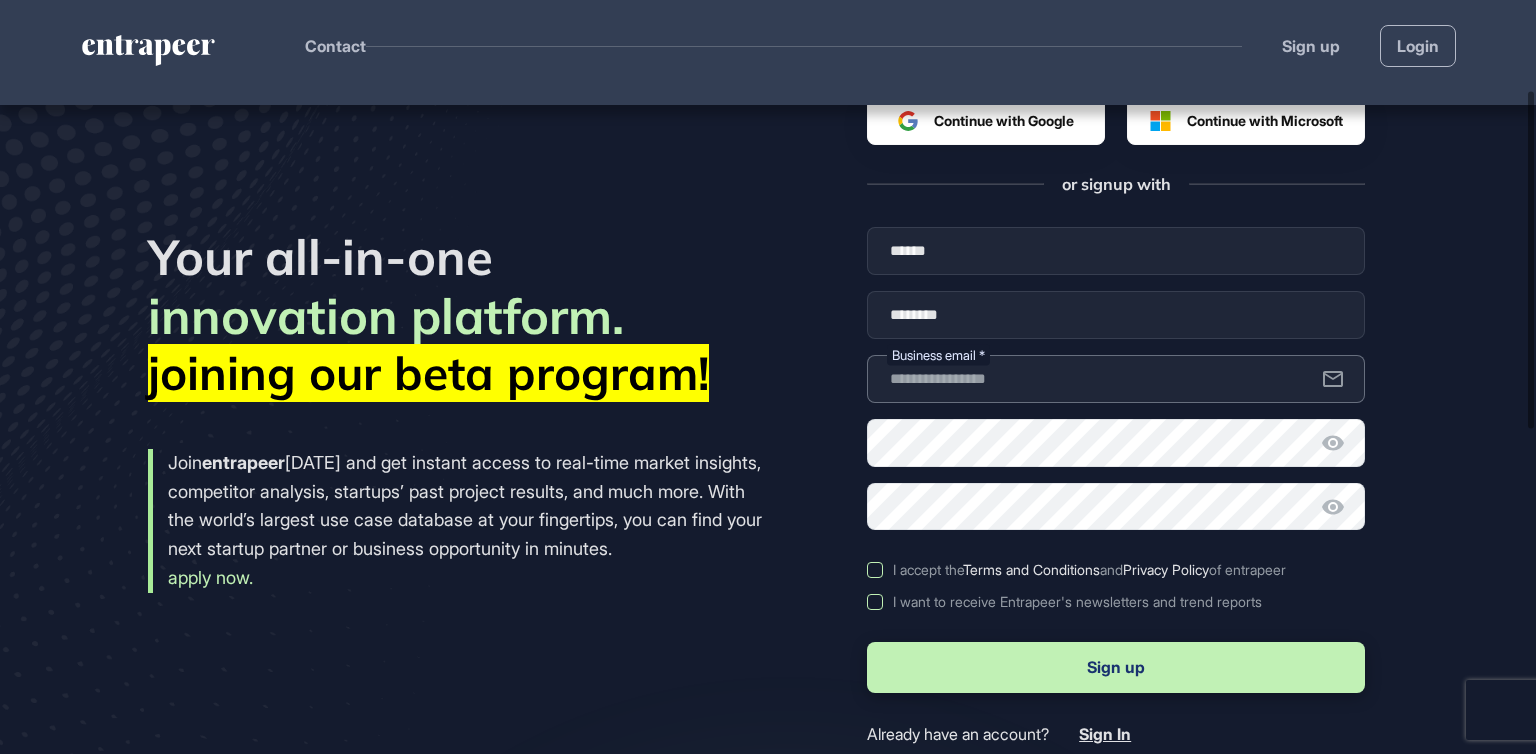 type on "**********" 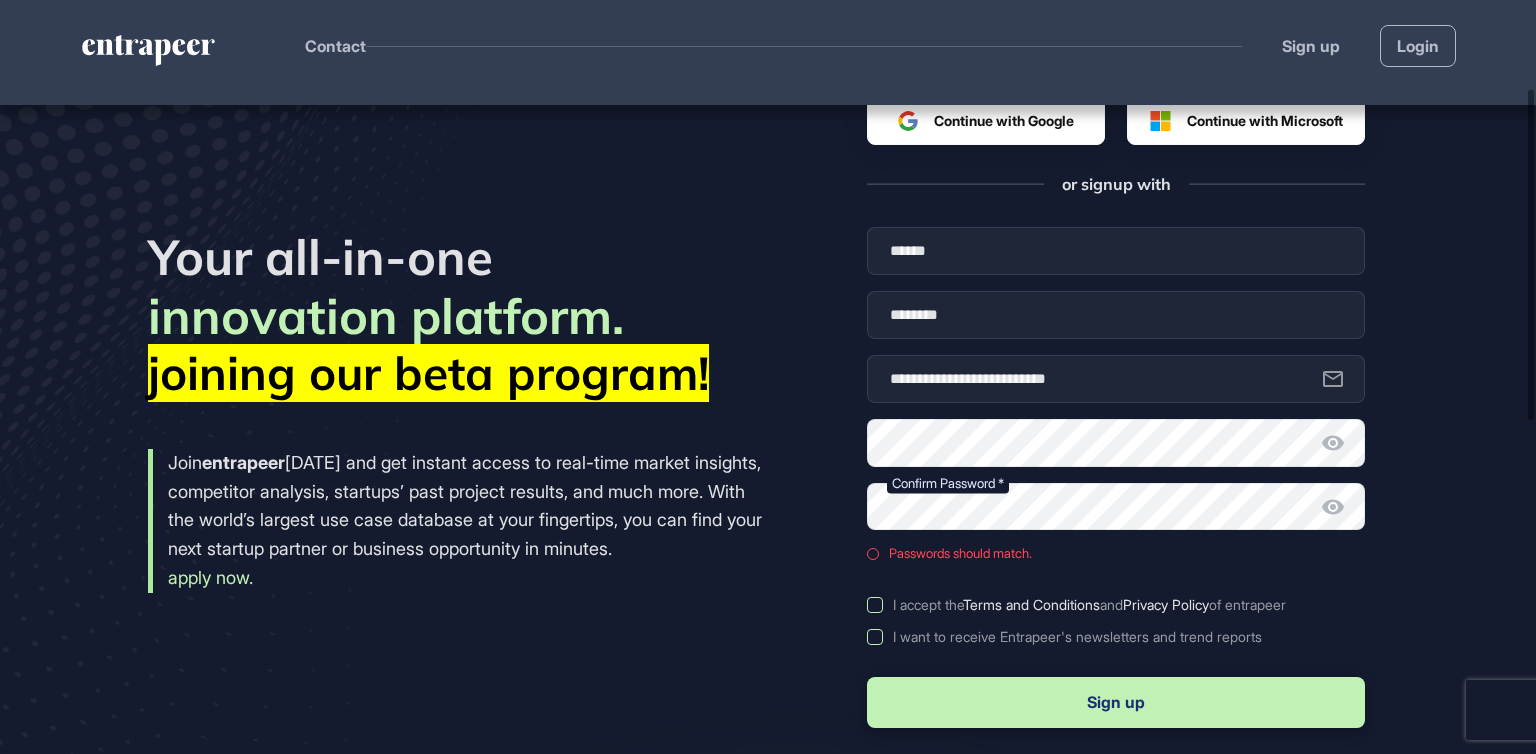 click on "I accept the  Terms and Conditions  and  Privacy Policy  of entrapeer" at bounding box center [1116, 605] 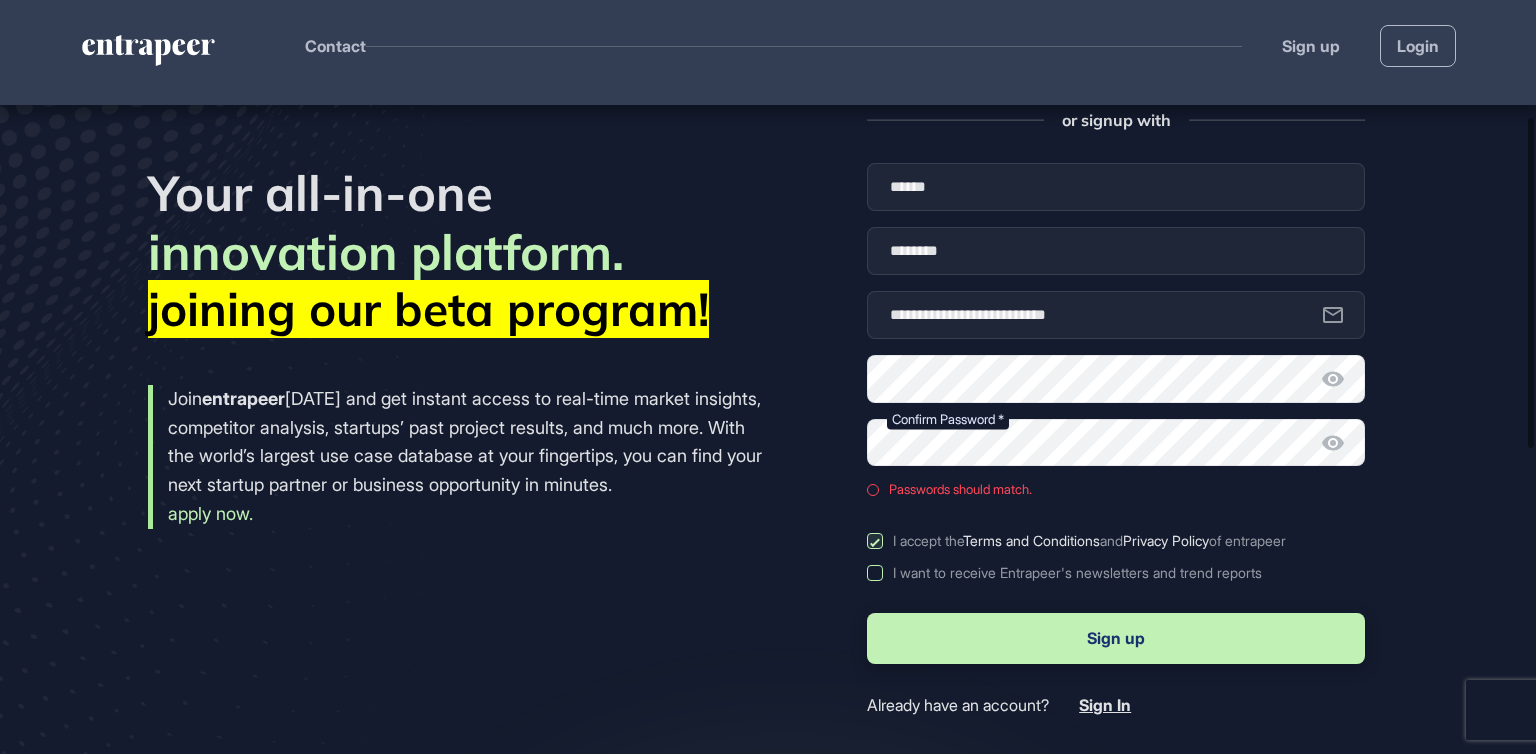 scroll, scrollTop: 300, scrollLeft: 0, axis: vertical 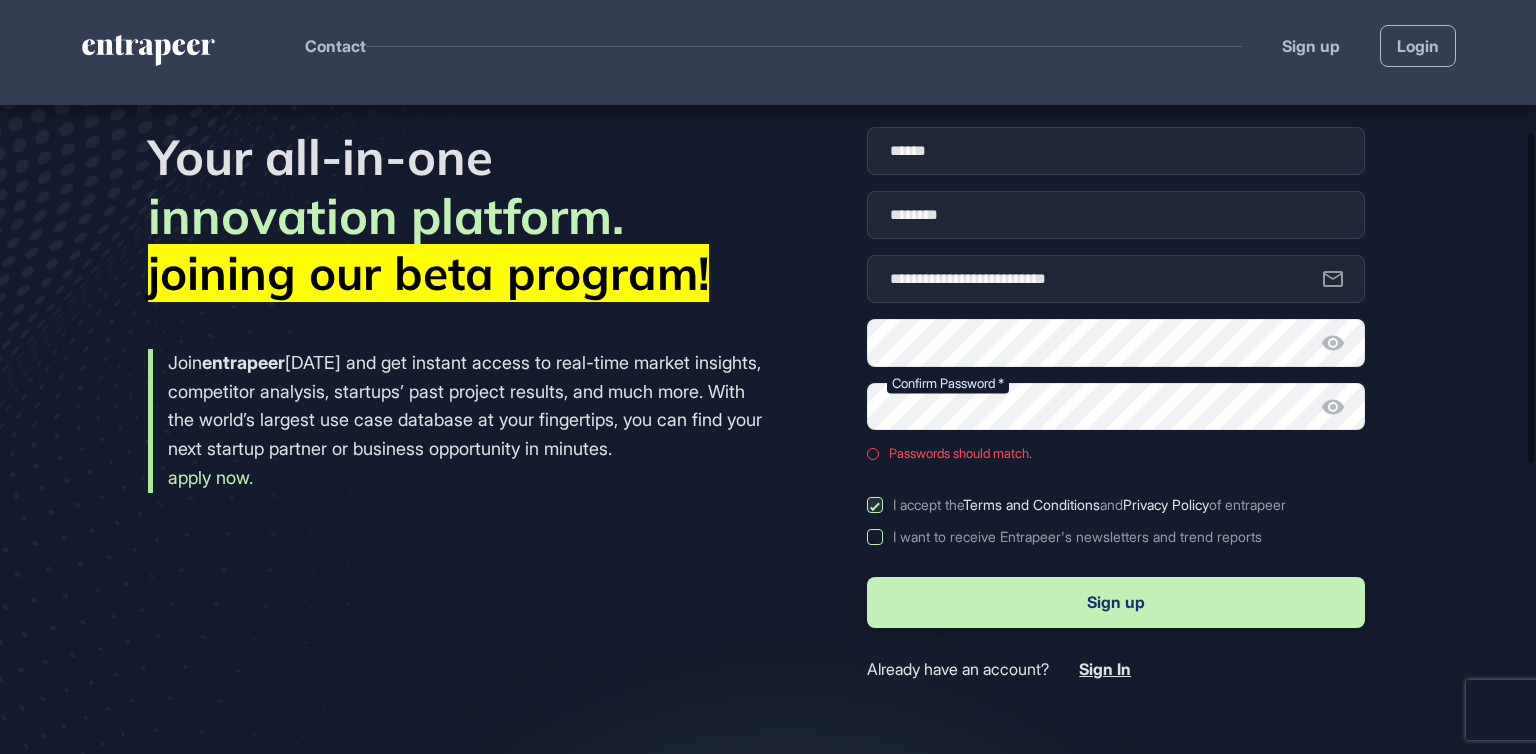 click on "I want to receive Entrapeer's newsletters and trend reports" at bounding box center [1116, 537] 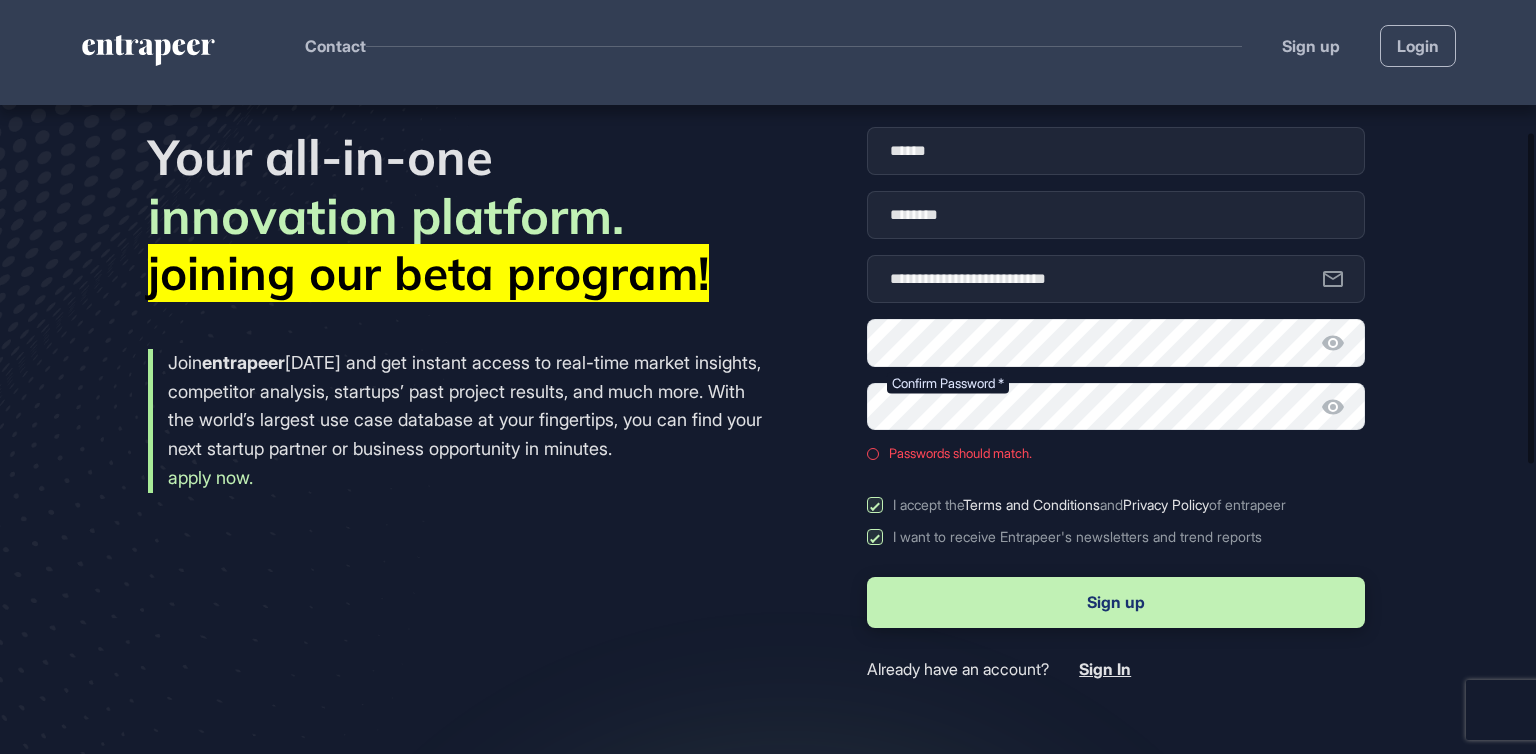 click on "Sign up" at bounding box center [1116, 602] 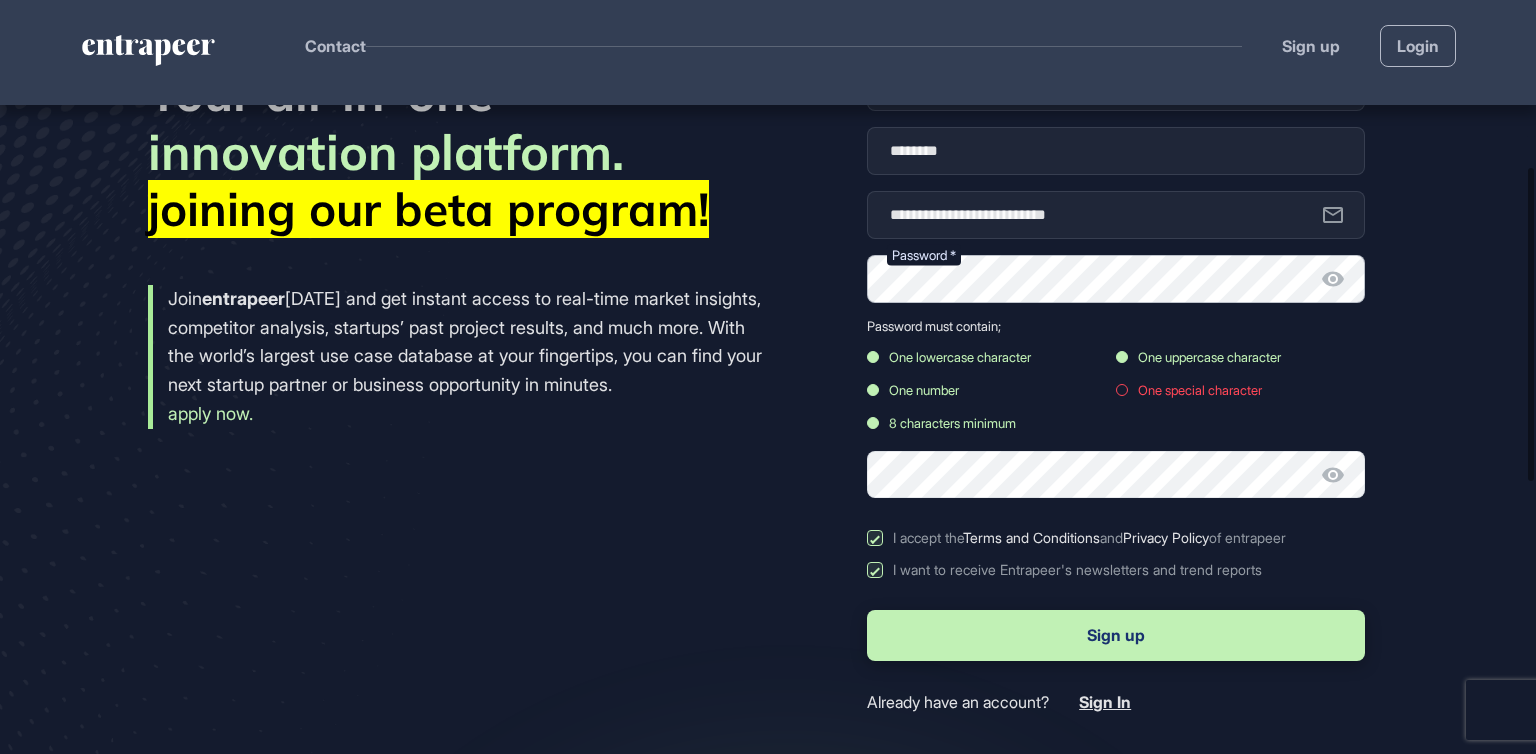 scroll, scrollTop: 400, scrollLeft: 0, axis: vertical 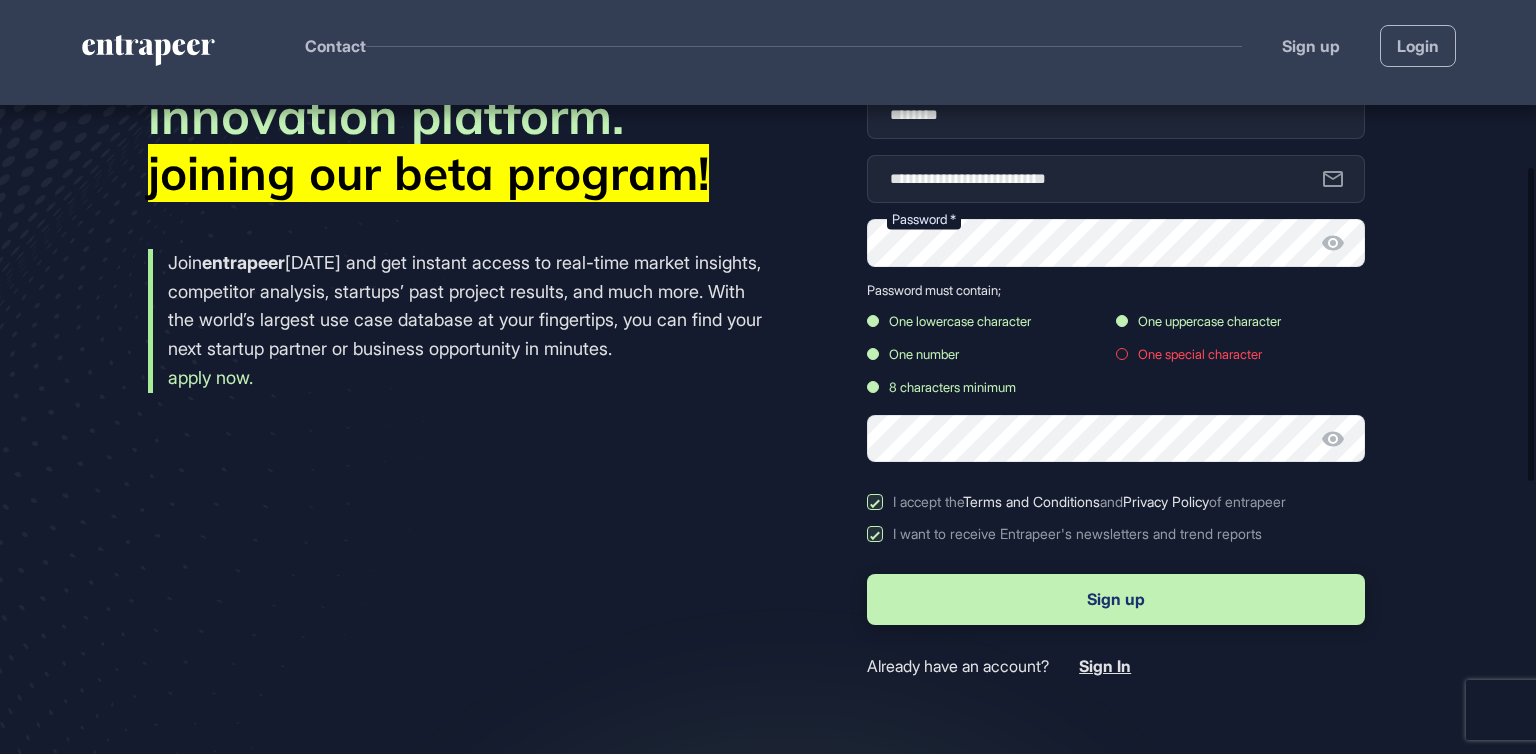 click on "Sign up" at bounding box center [1116, 599] 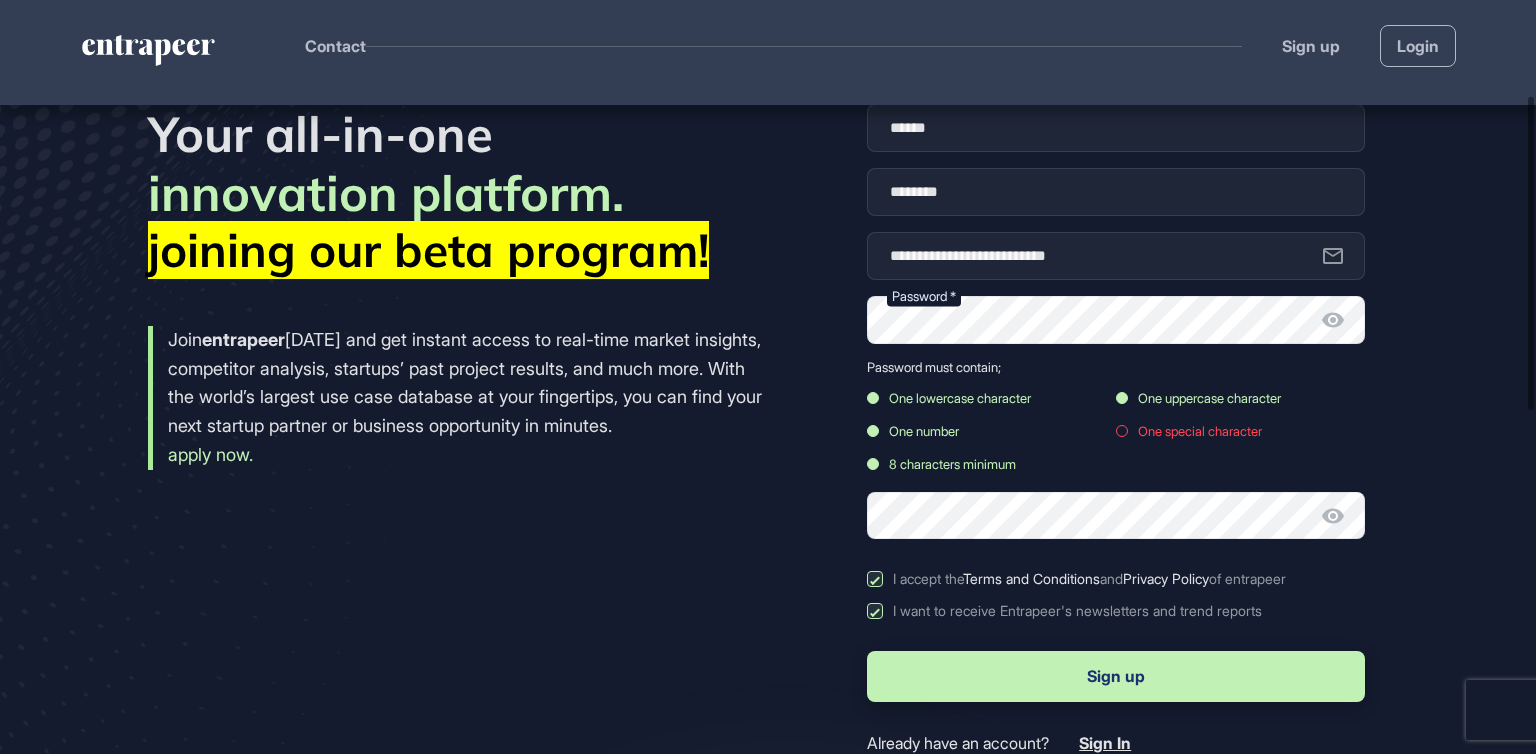 scroll, scrollTop: 200, scrollLeft: 0, axis: vertical 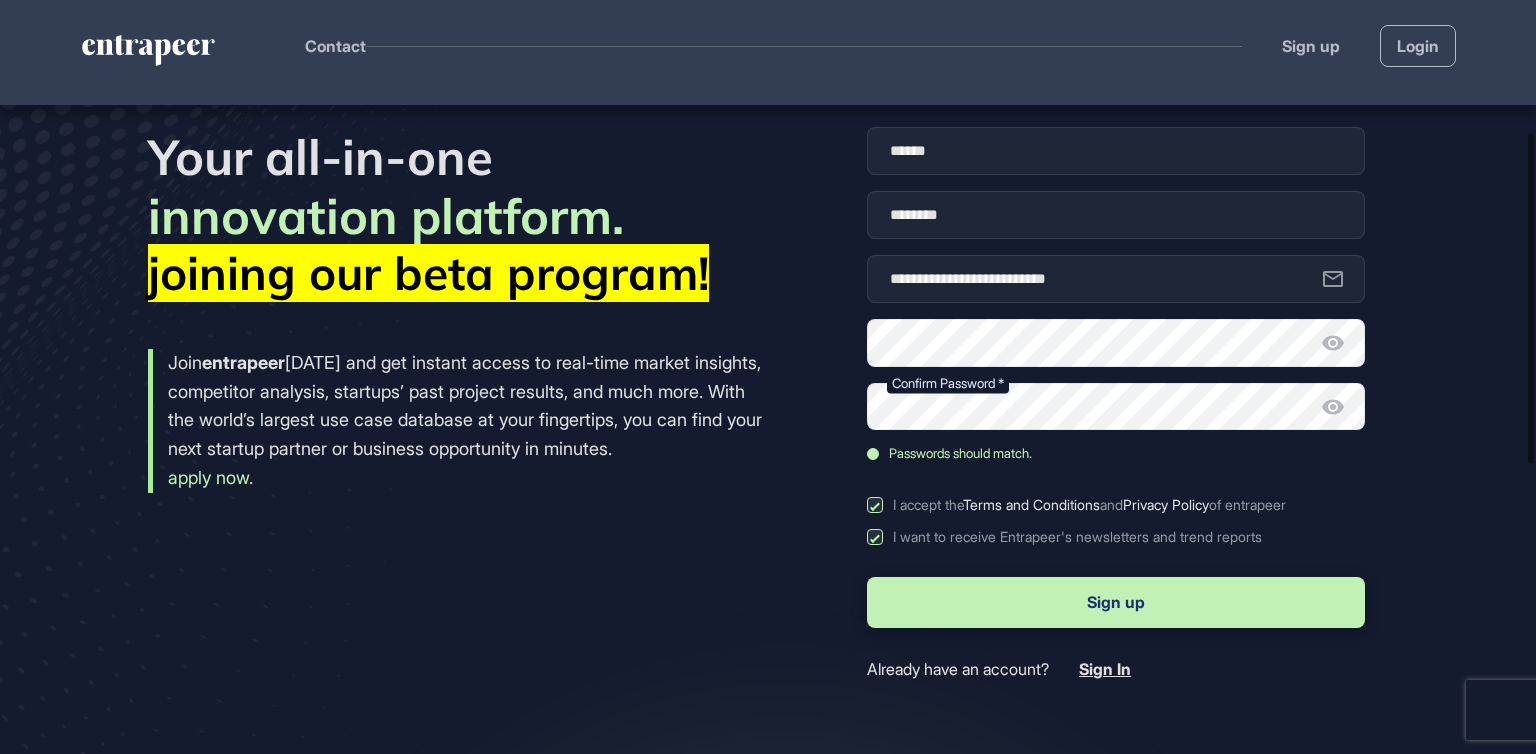 click on "Sign up" at bounding box center [1116, 602] 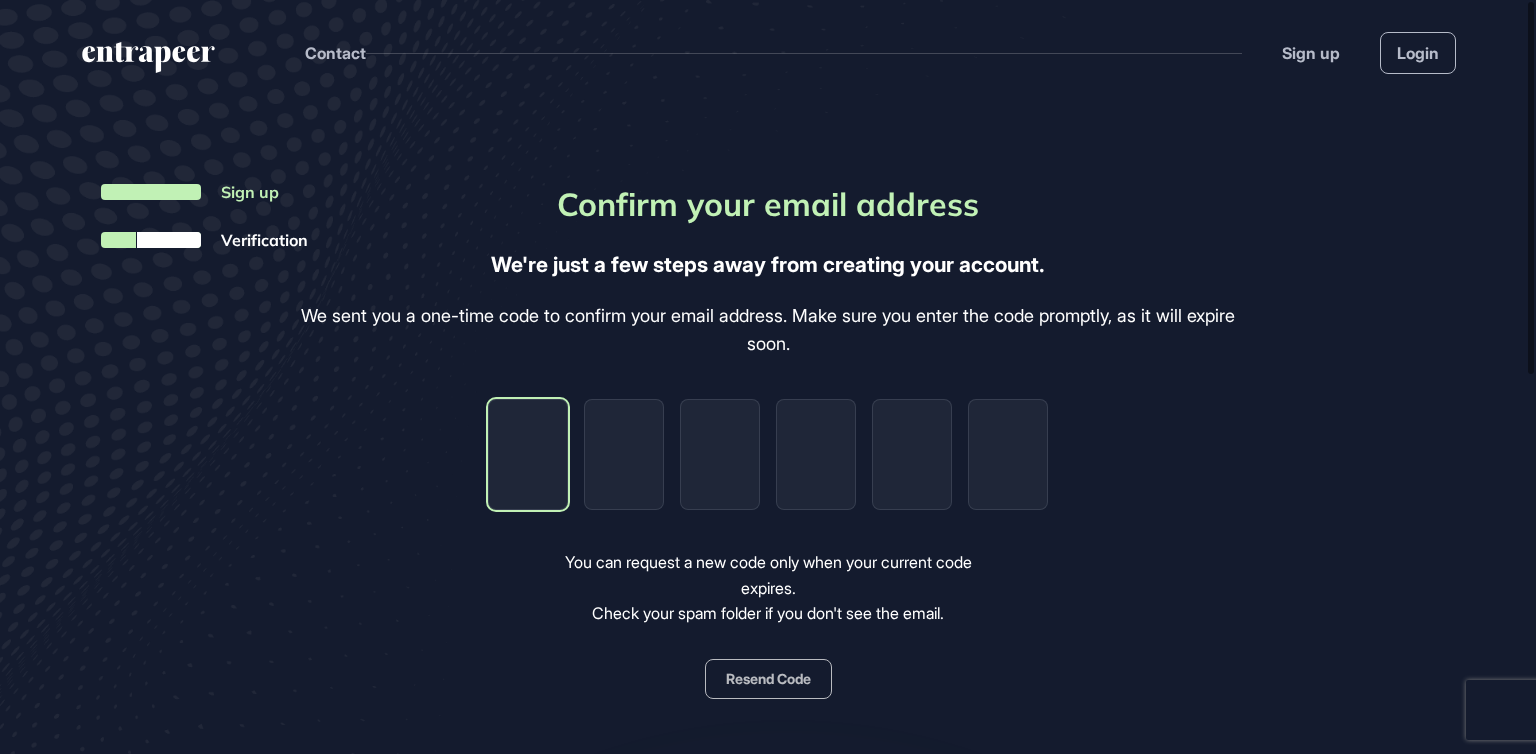 type on "*" 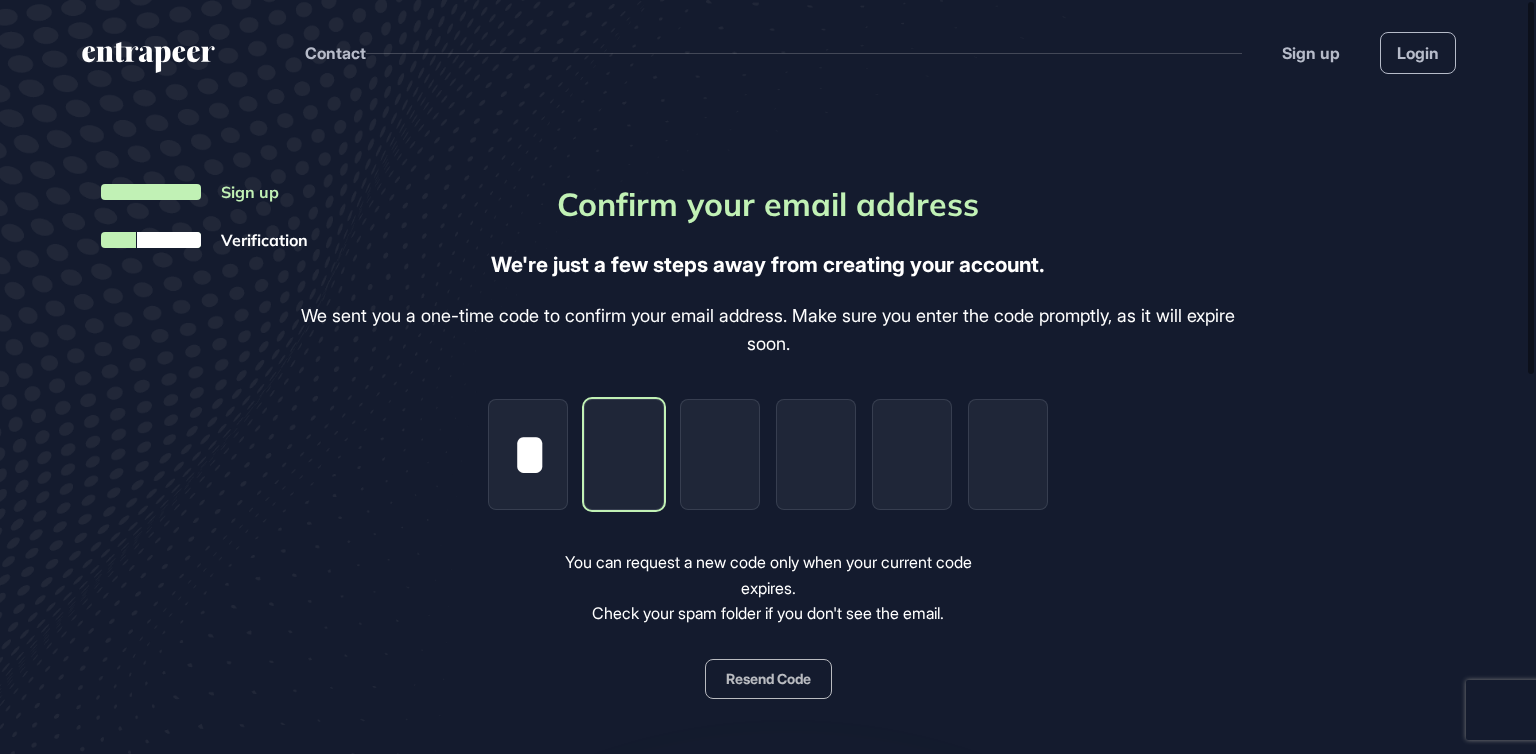 type on "*" 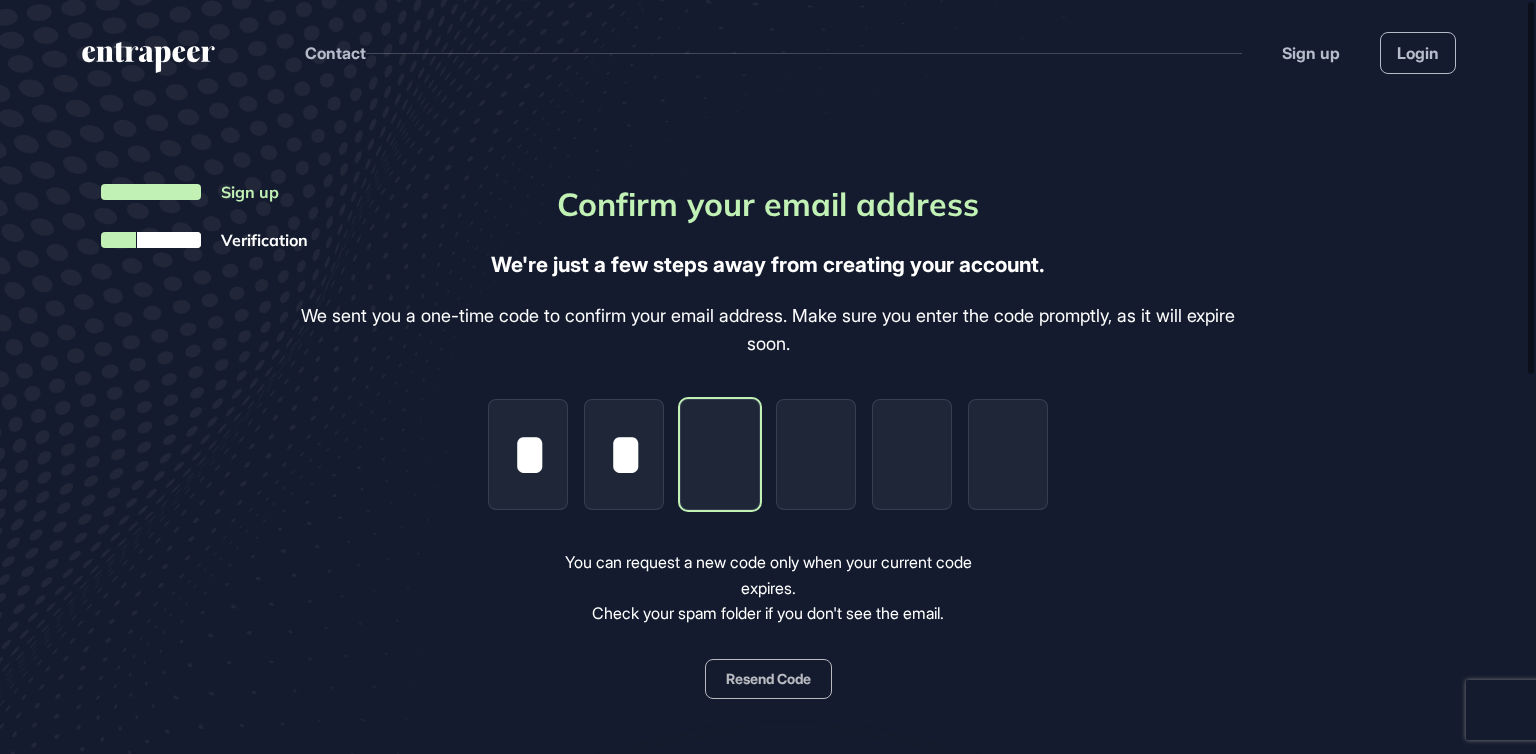 type on "*" 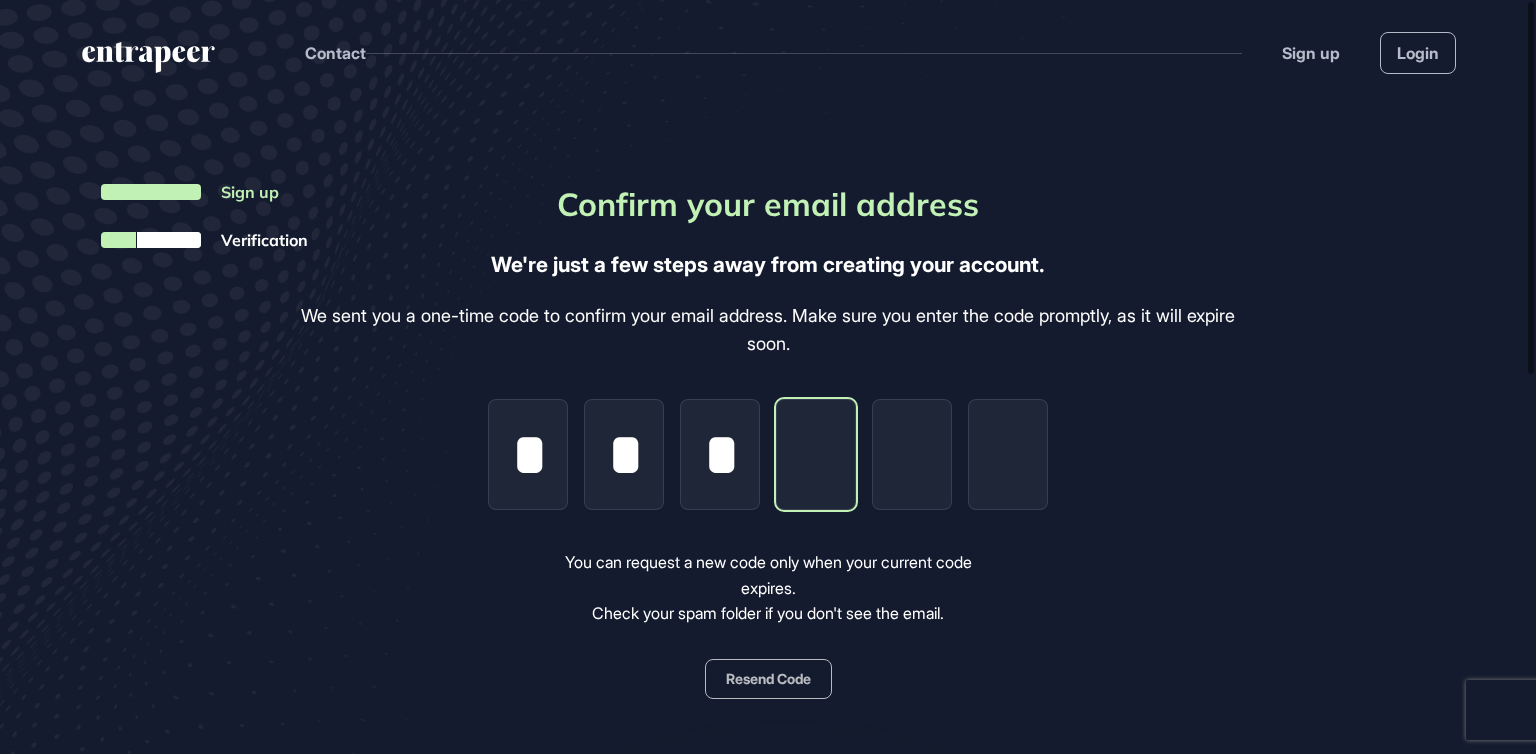 type on "*" 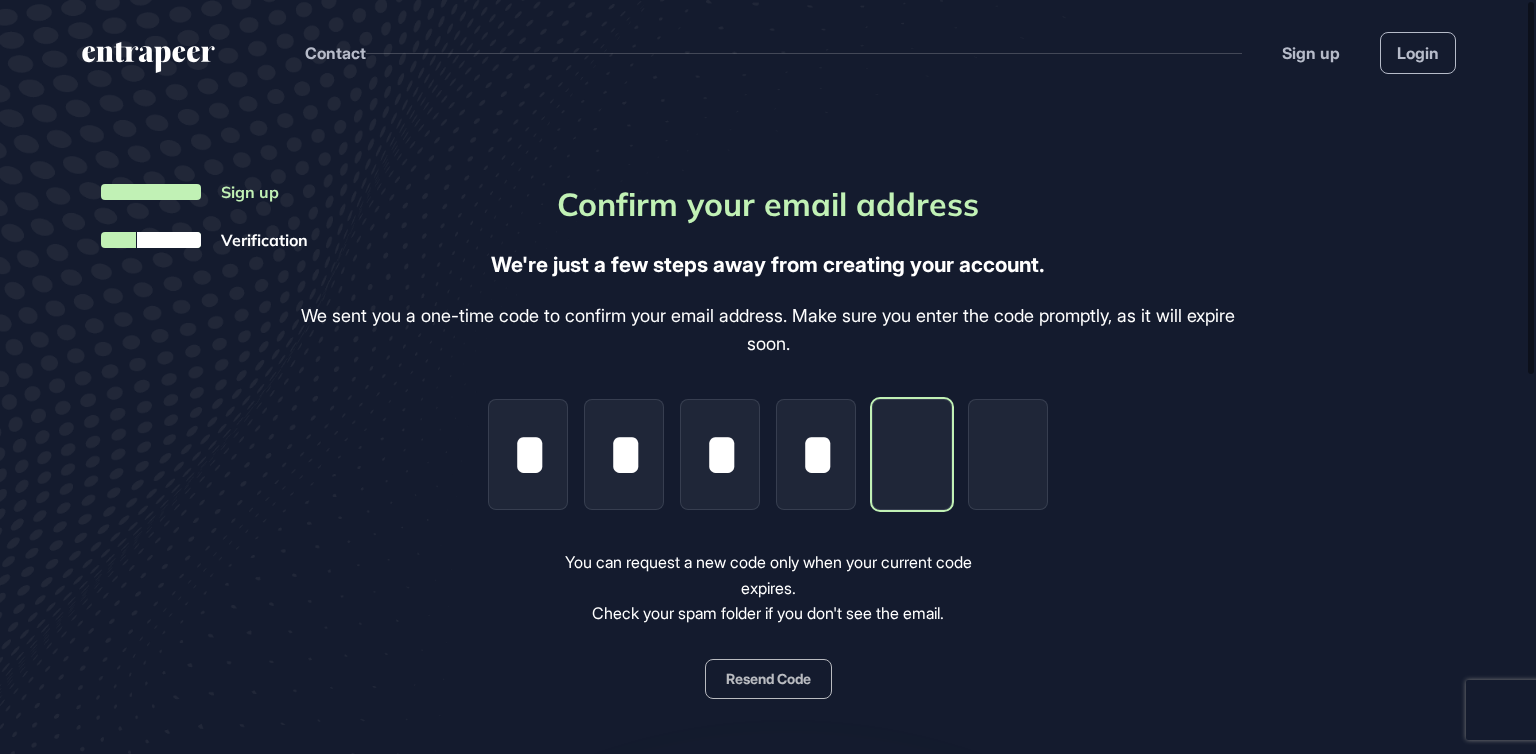 type on "*" 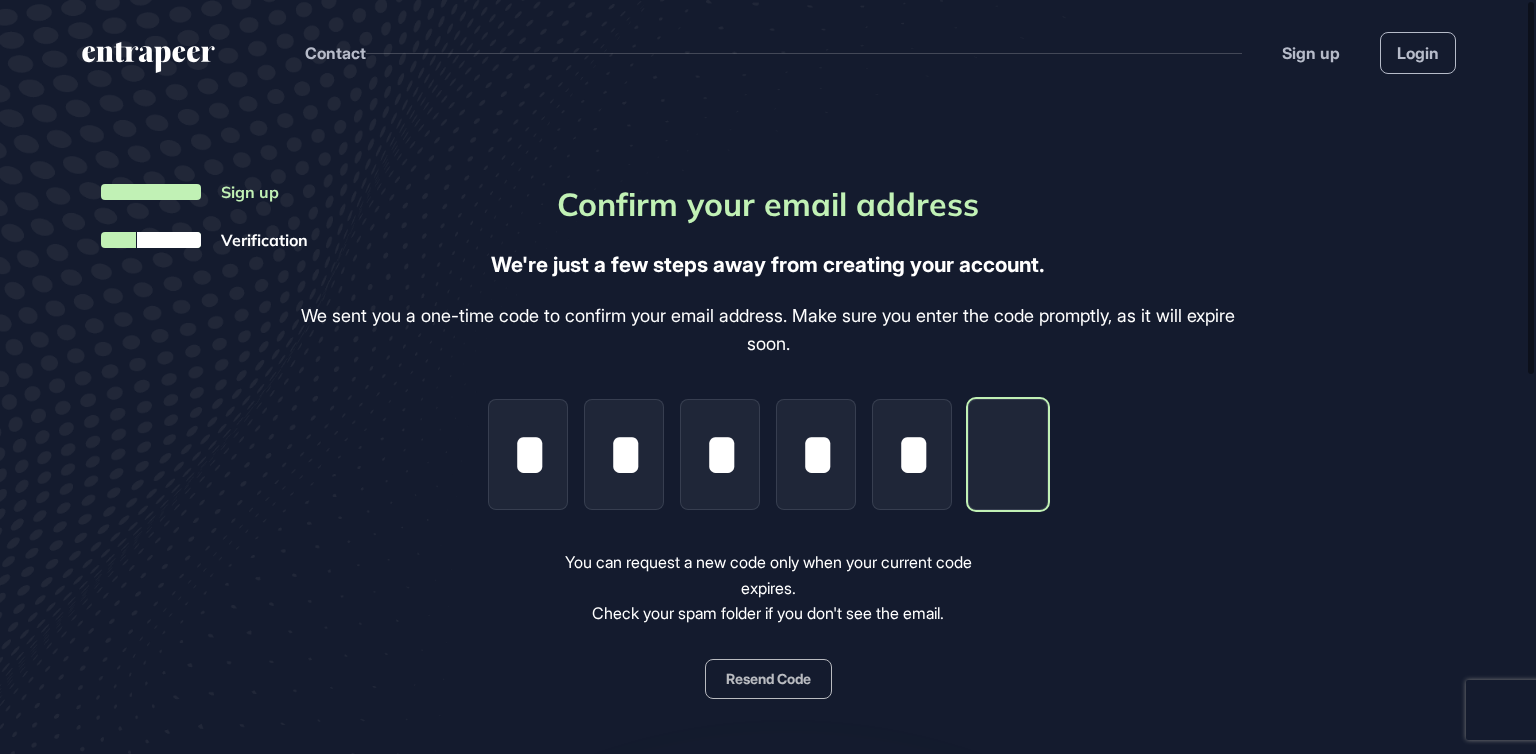 type on "*" 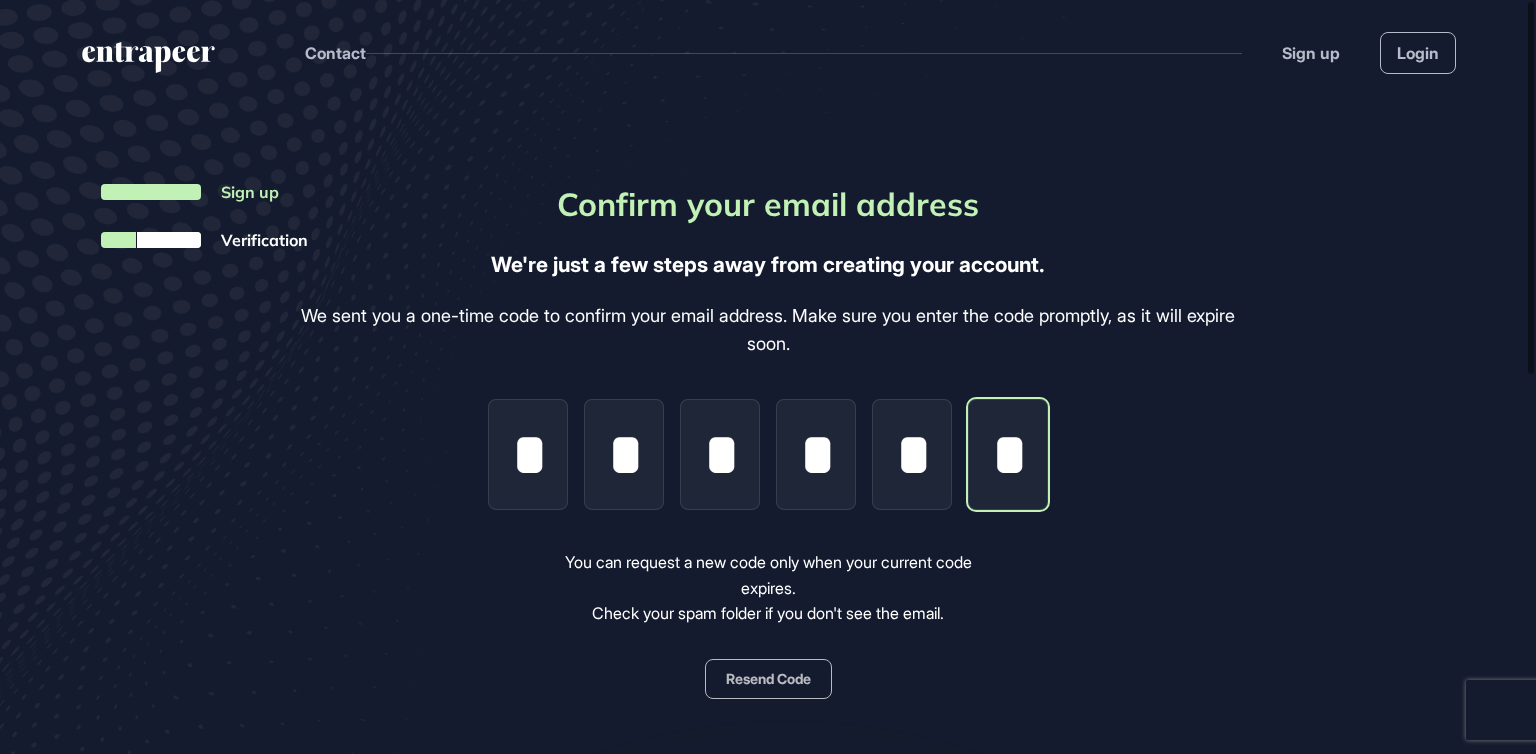 scroll, scrollTop: 0, scrollLeft: 1, axis: horizontal 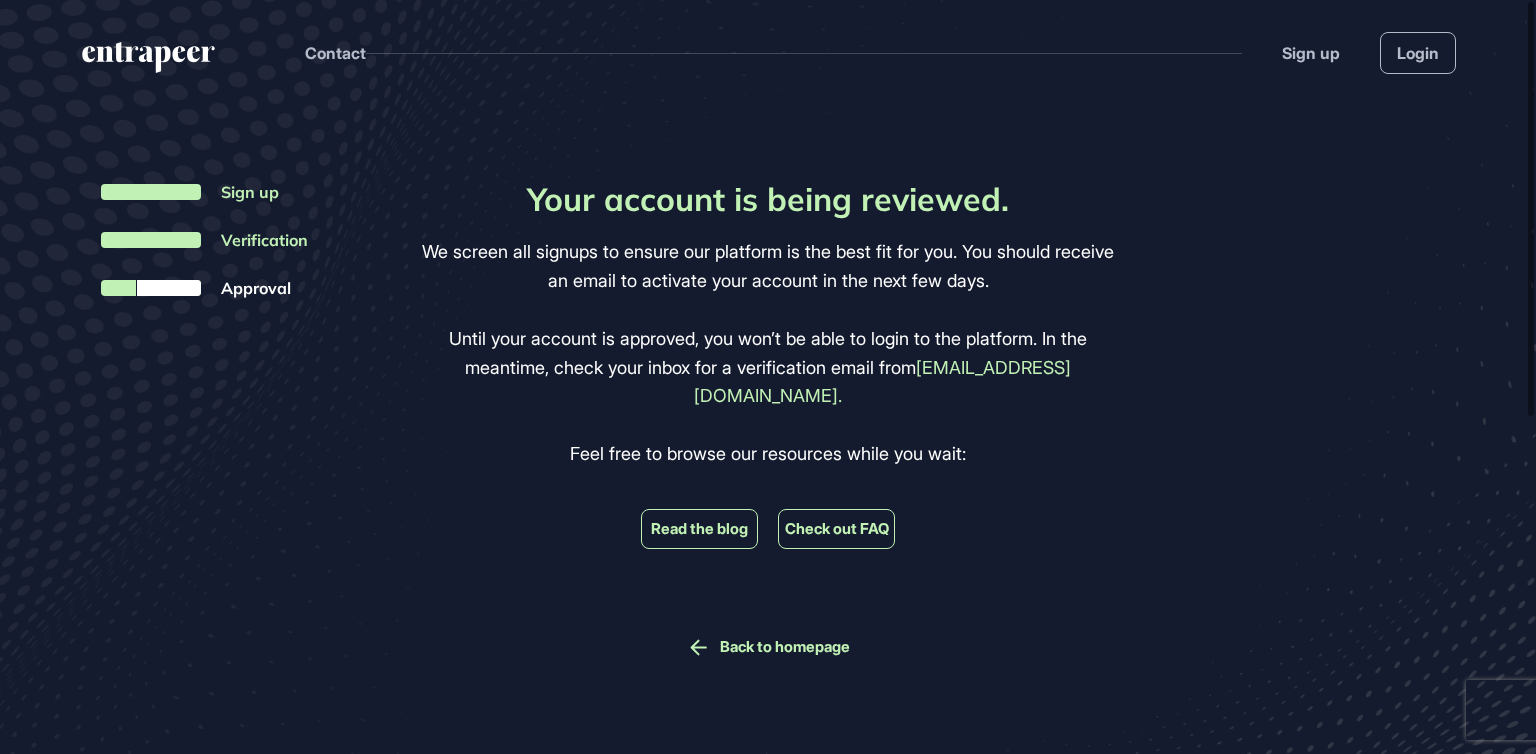 click on "Back to homepage" at bounding box center [785, 647] 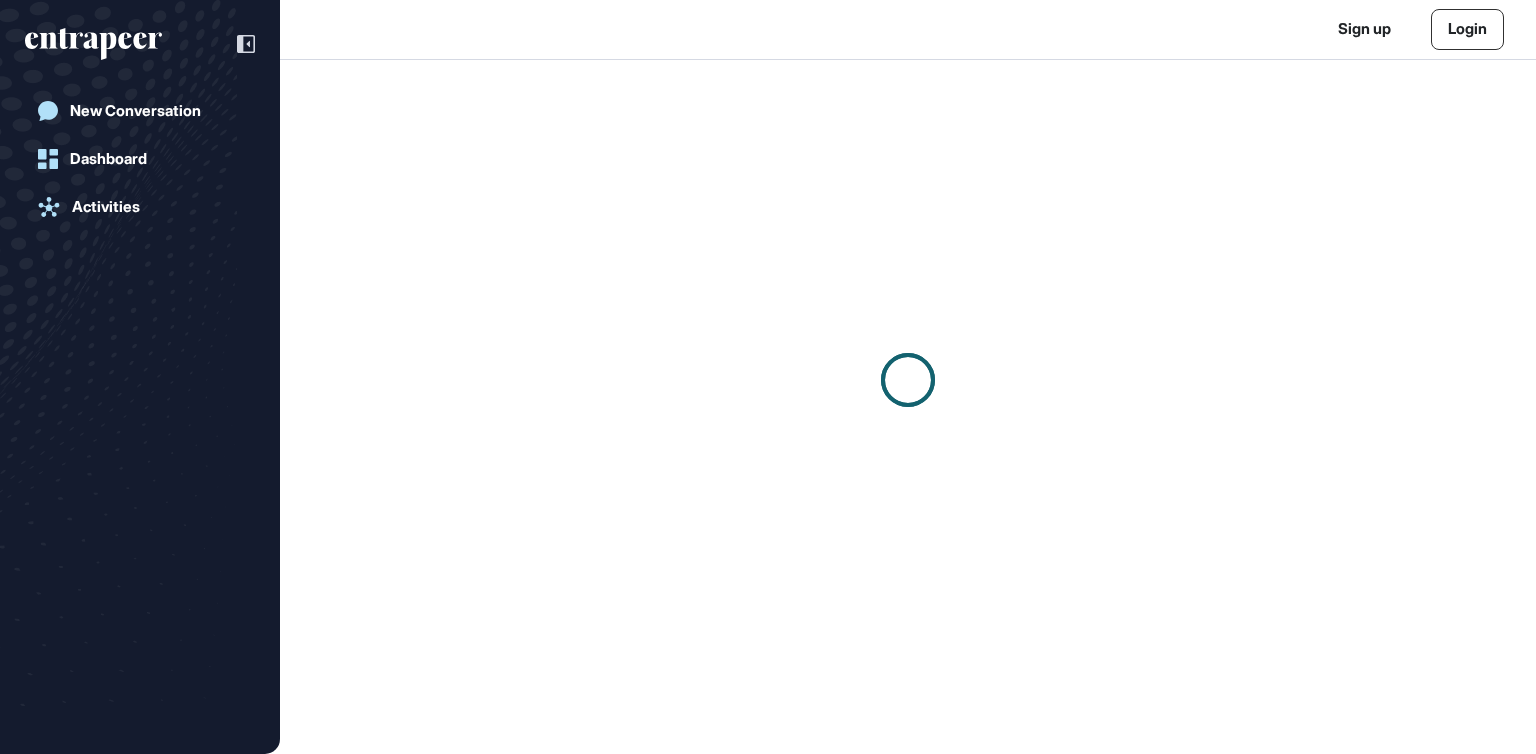 scroll, scrollTop: 753, scrollLeft: 1536, axis: both 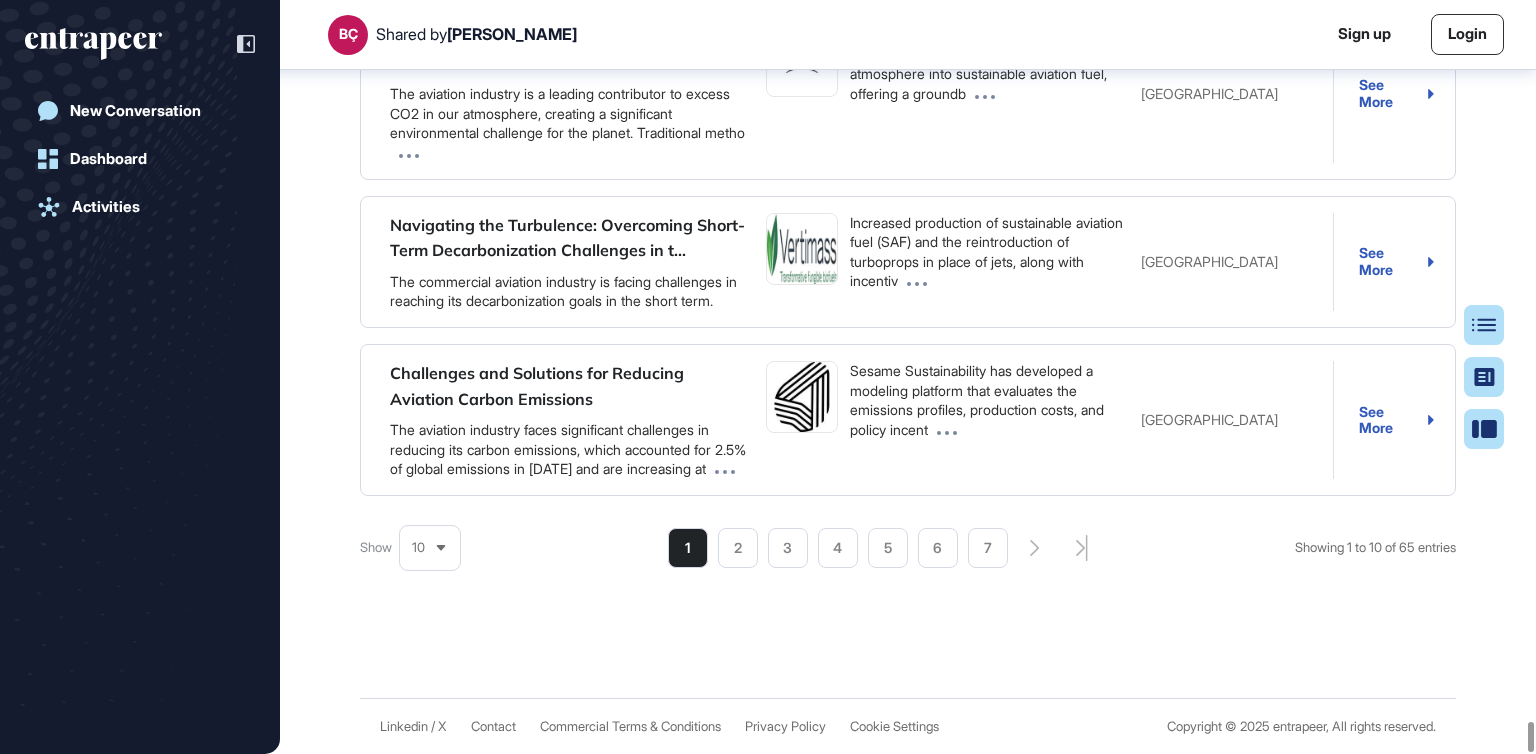 click on "2" 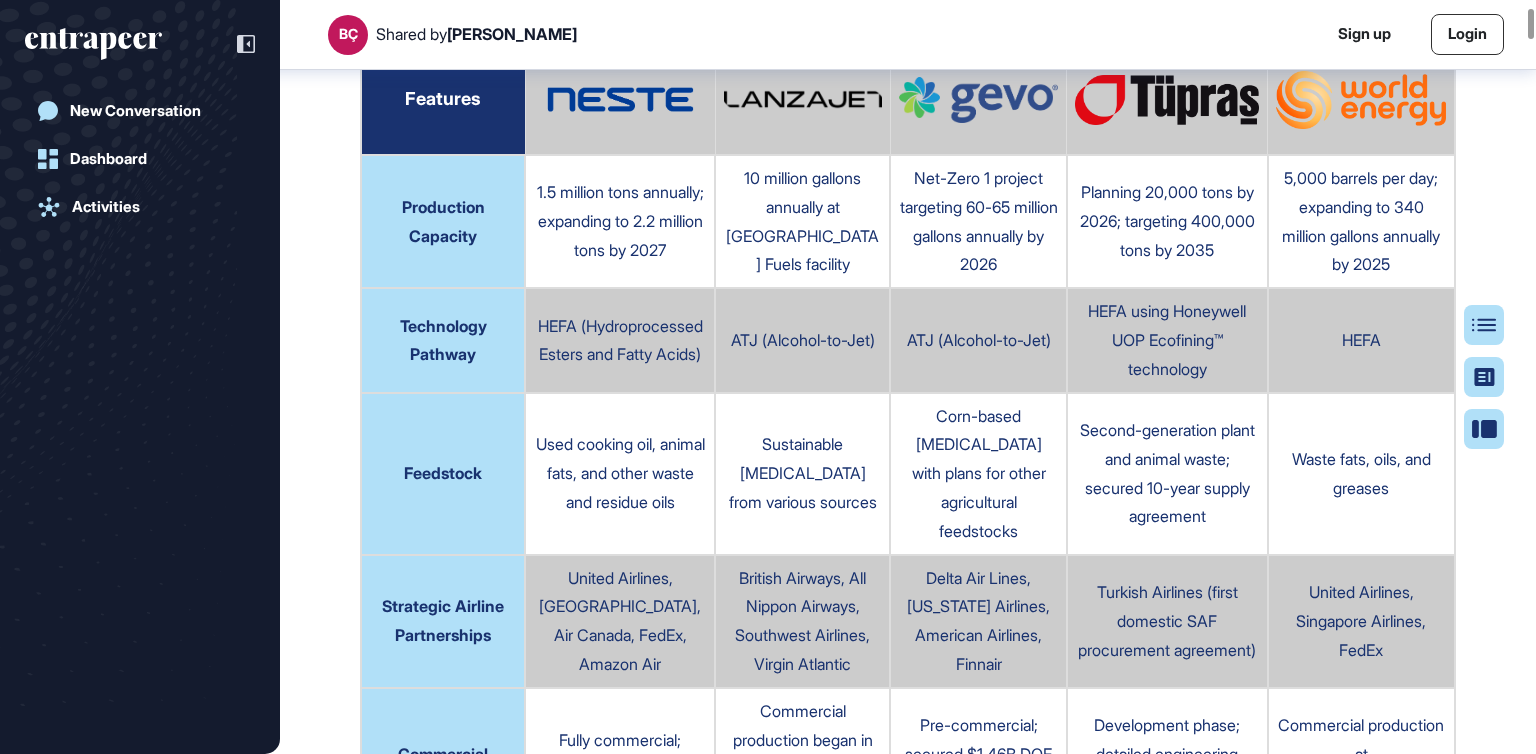 scroll, scrollTop: 1418, scrollLeft: 0, axis: vertical 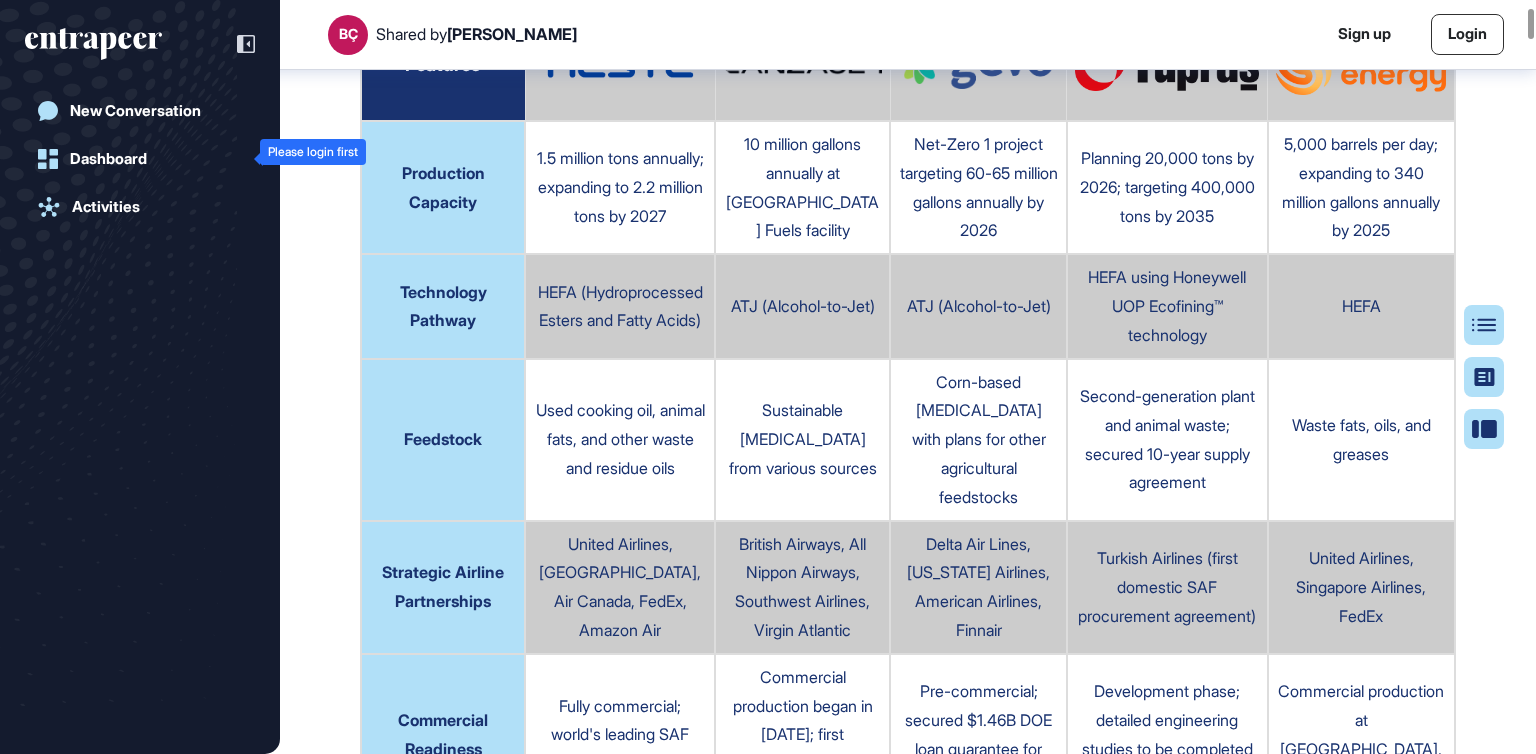 click on "Dashboard" at bounding box center (108, 159) 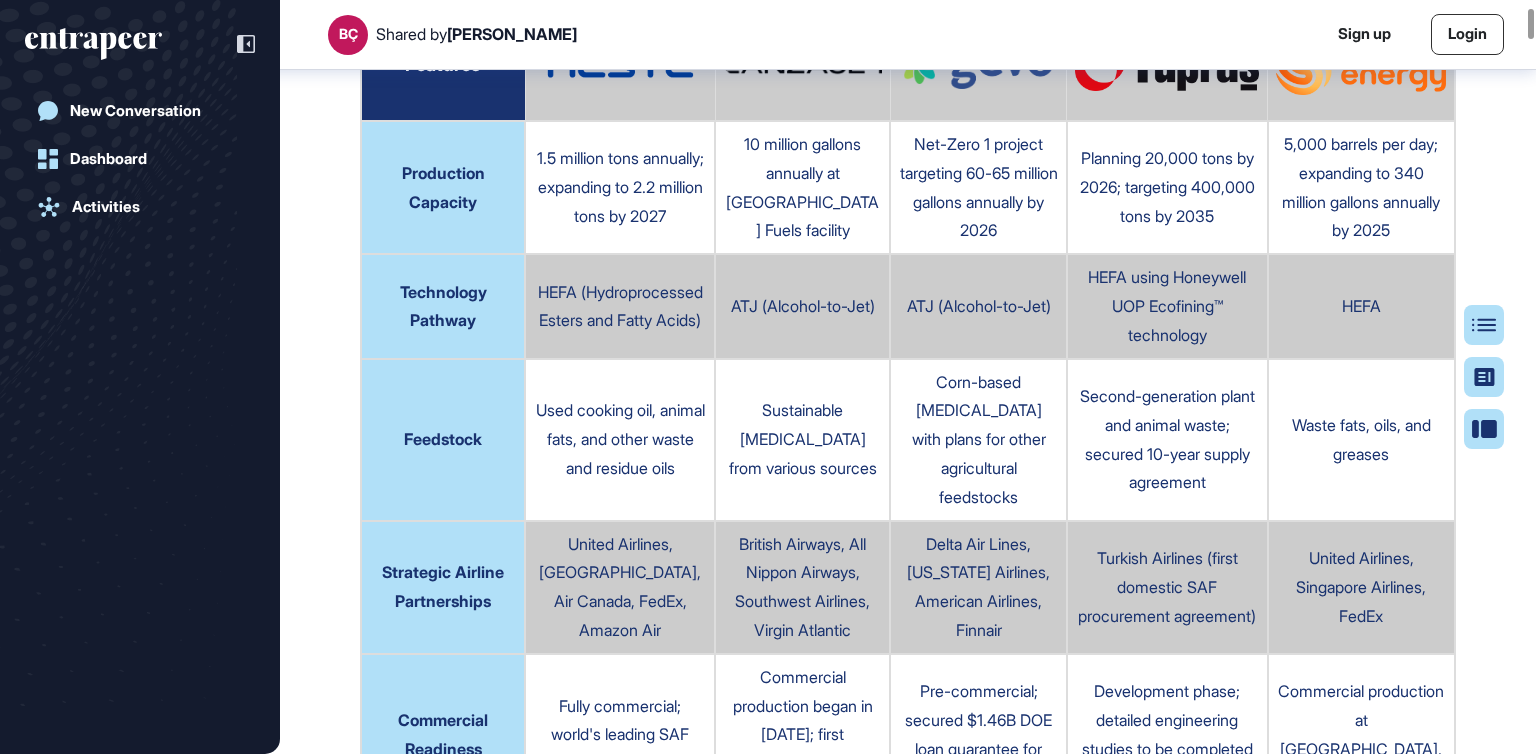 click on "Dashboard" at bounding box center [108, 159] 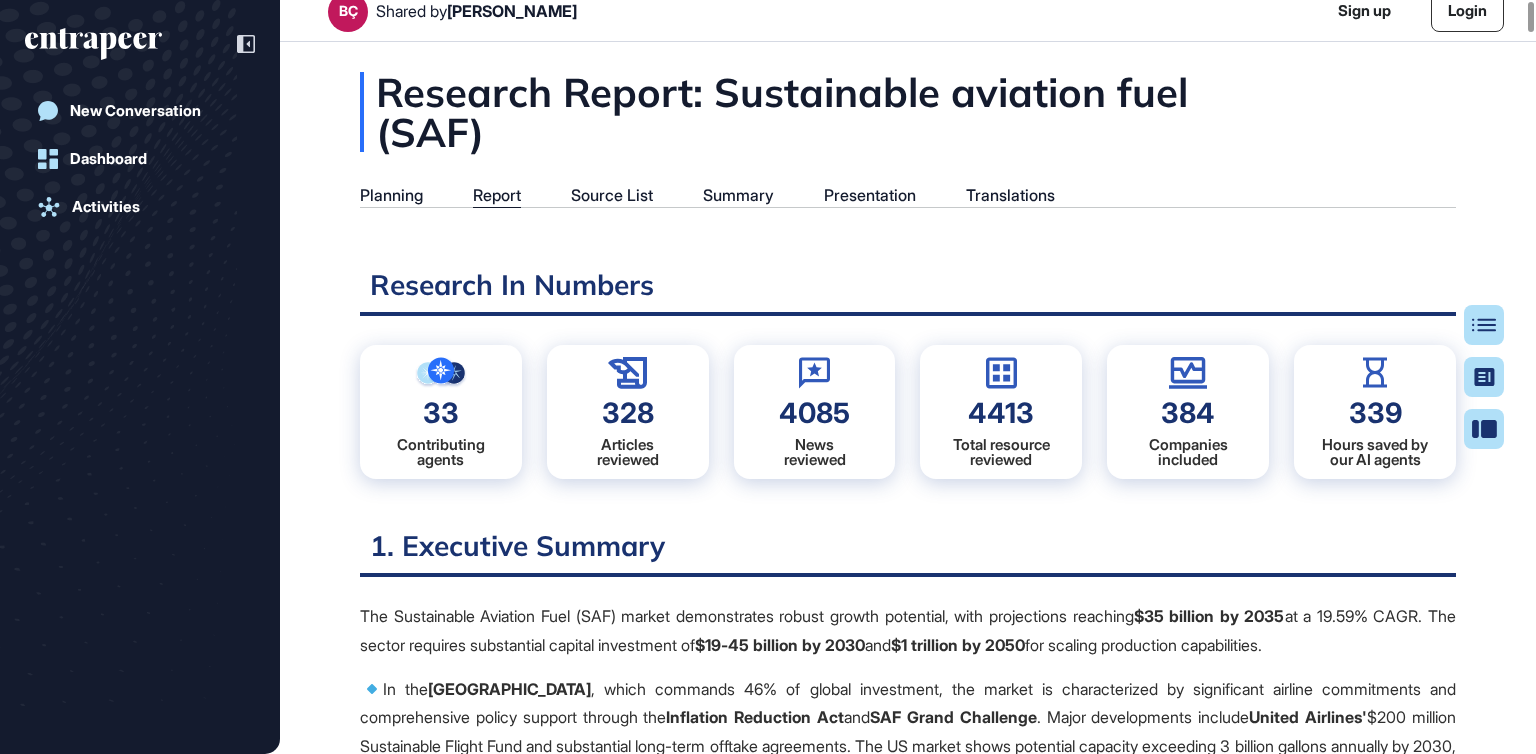 scroll, scrollTop: 0, scrollLeft: 0, axis: both 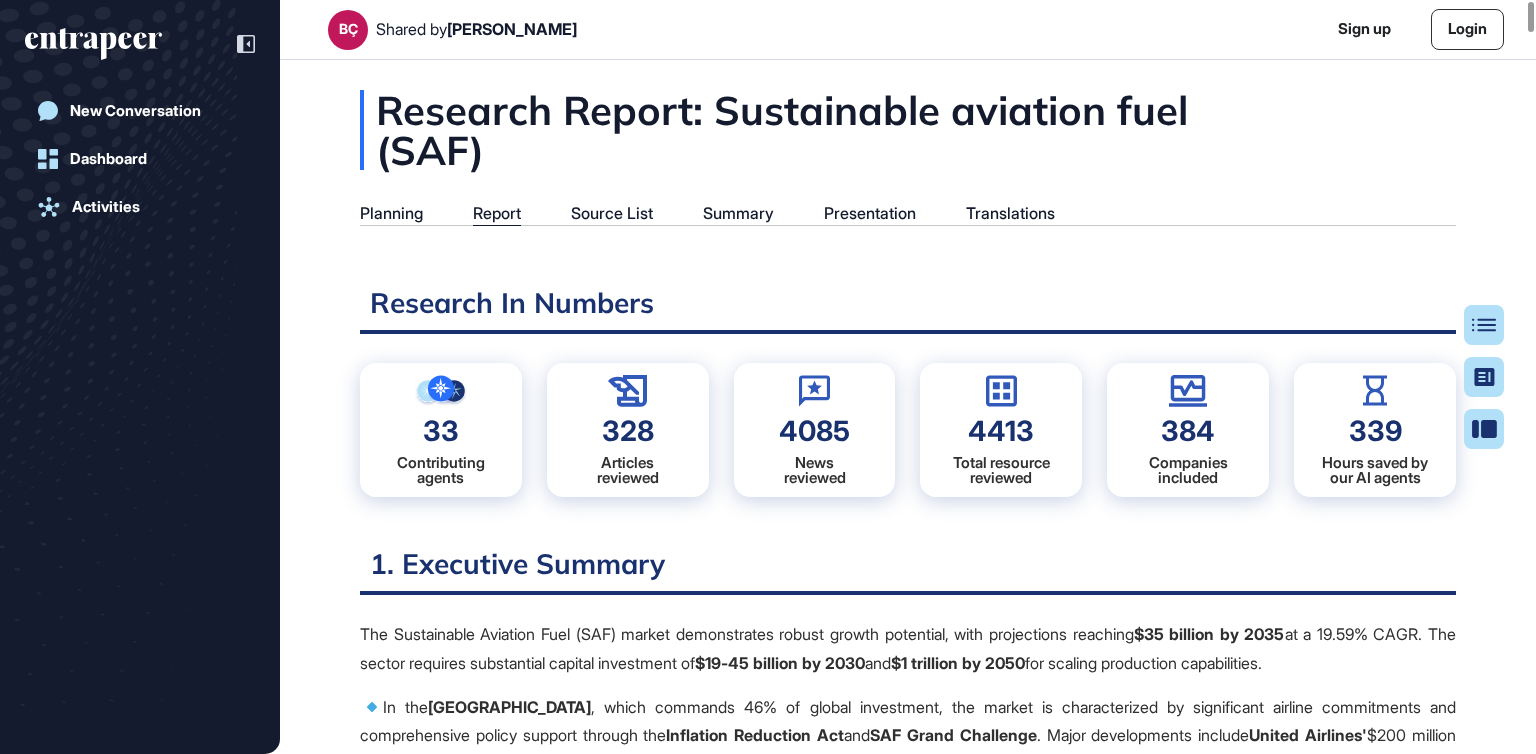 click on "Summary" at bounding box center (738, 213) 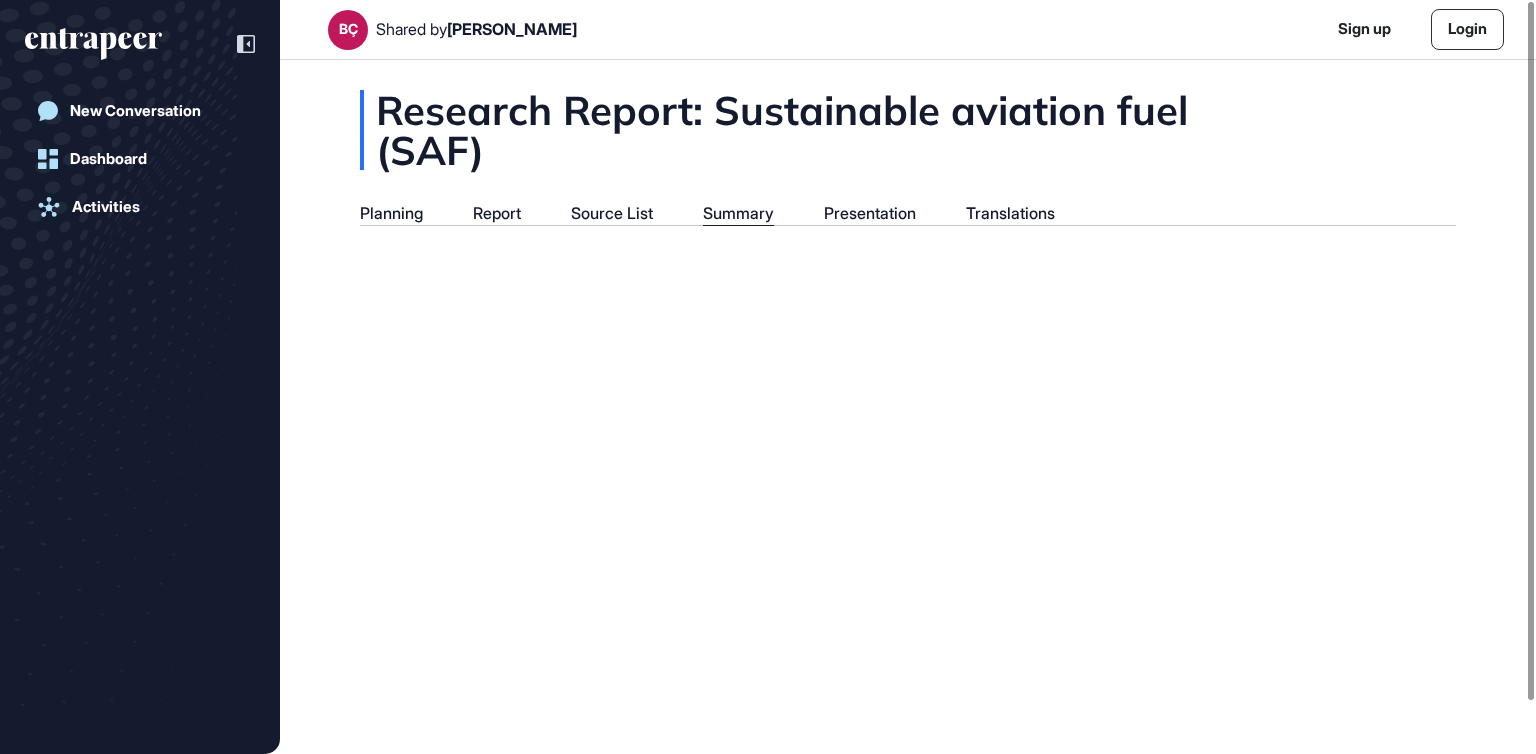 scroll, scrollTop: 653, scrollLeft: 5, axis: both 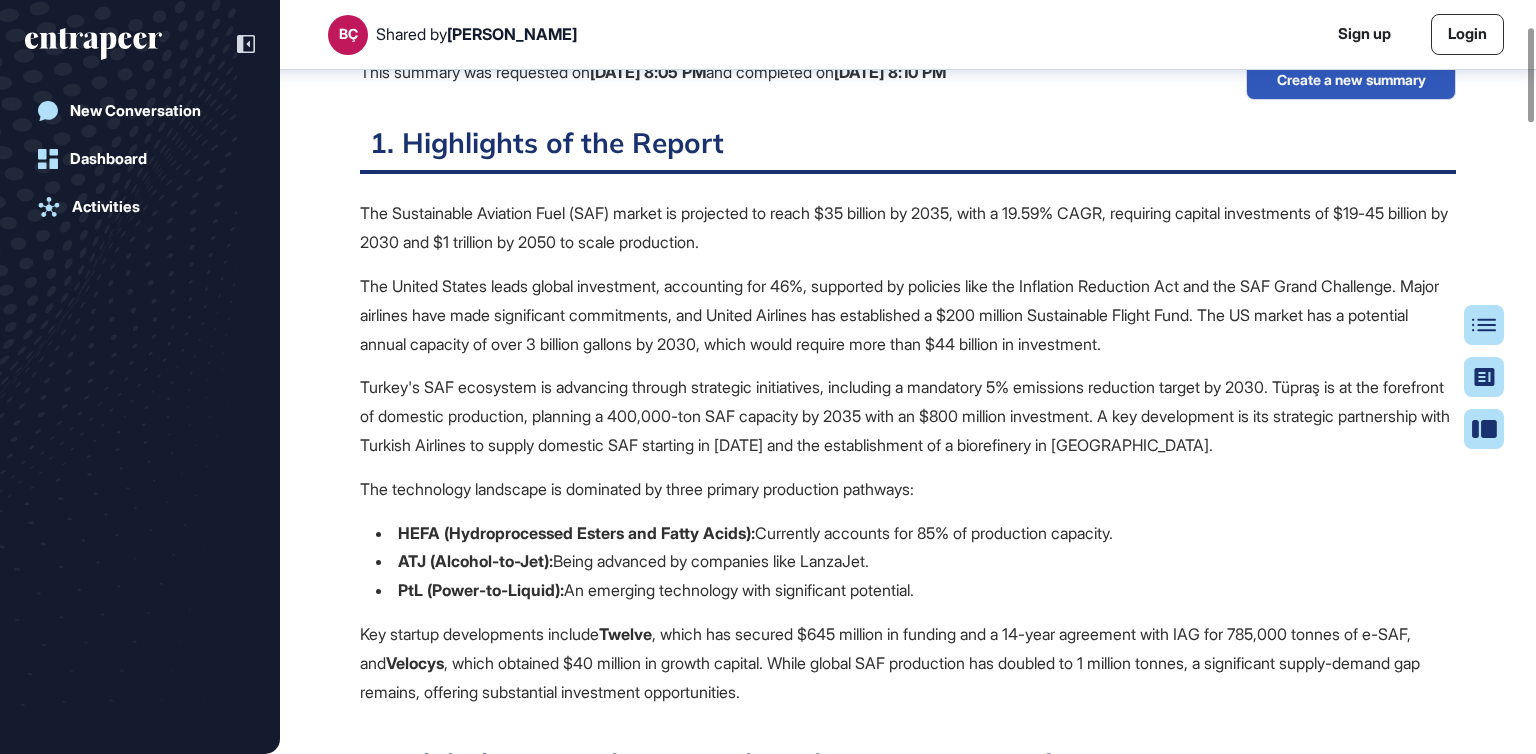 click on "Table of Contents" at bounding box center (0, 0) 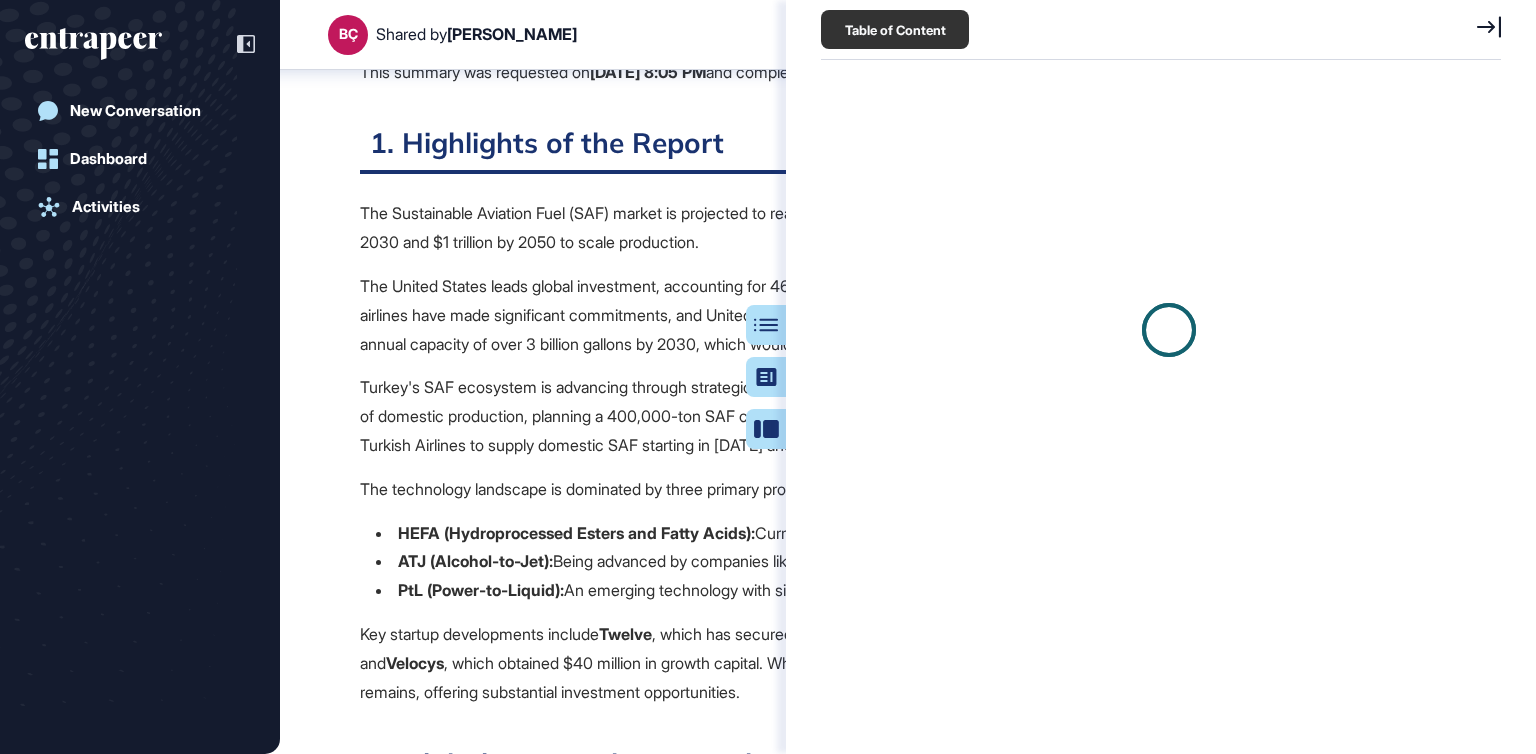 scroll, scrollTop: 9, scrollLeft: 0, axis: vertical 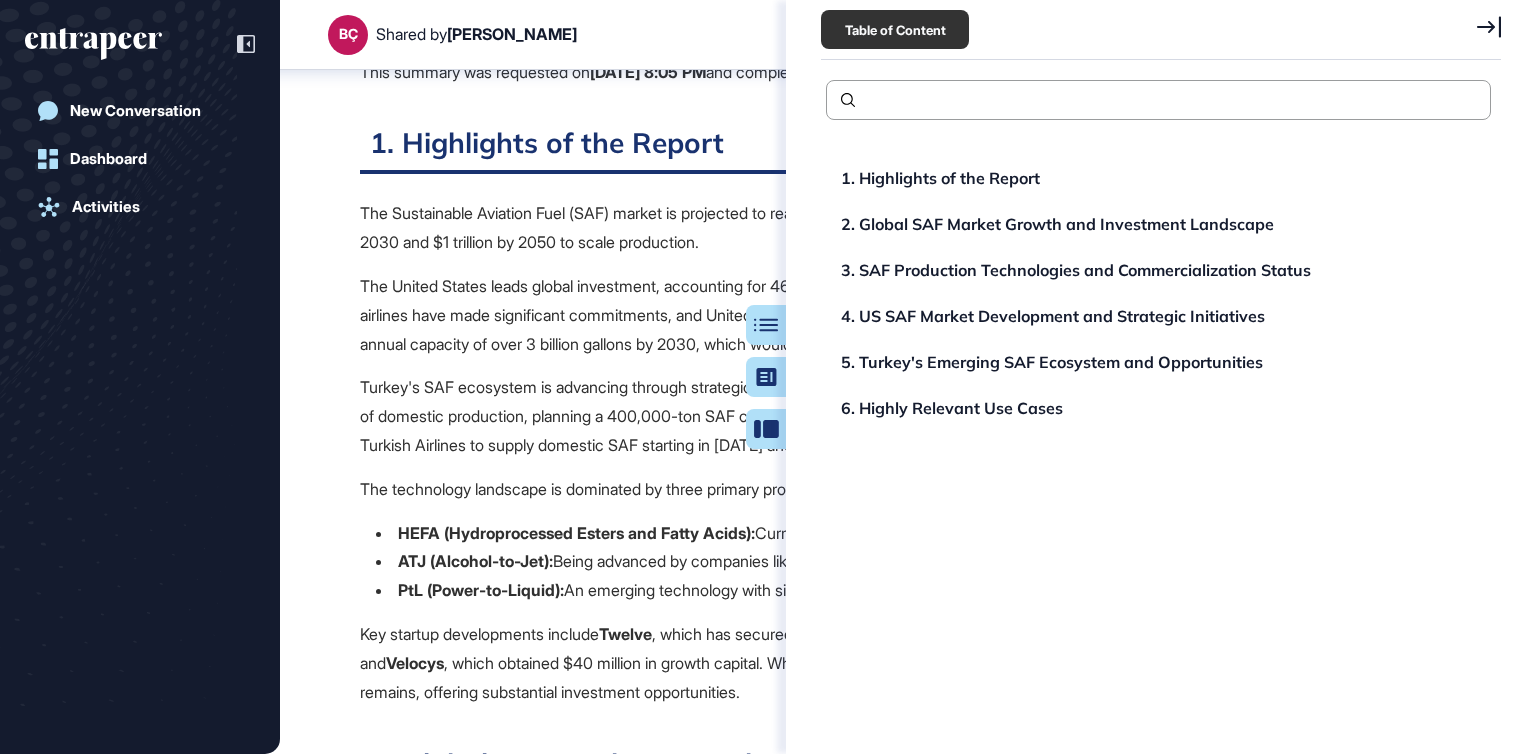 click 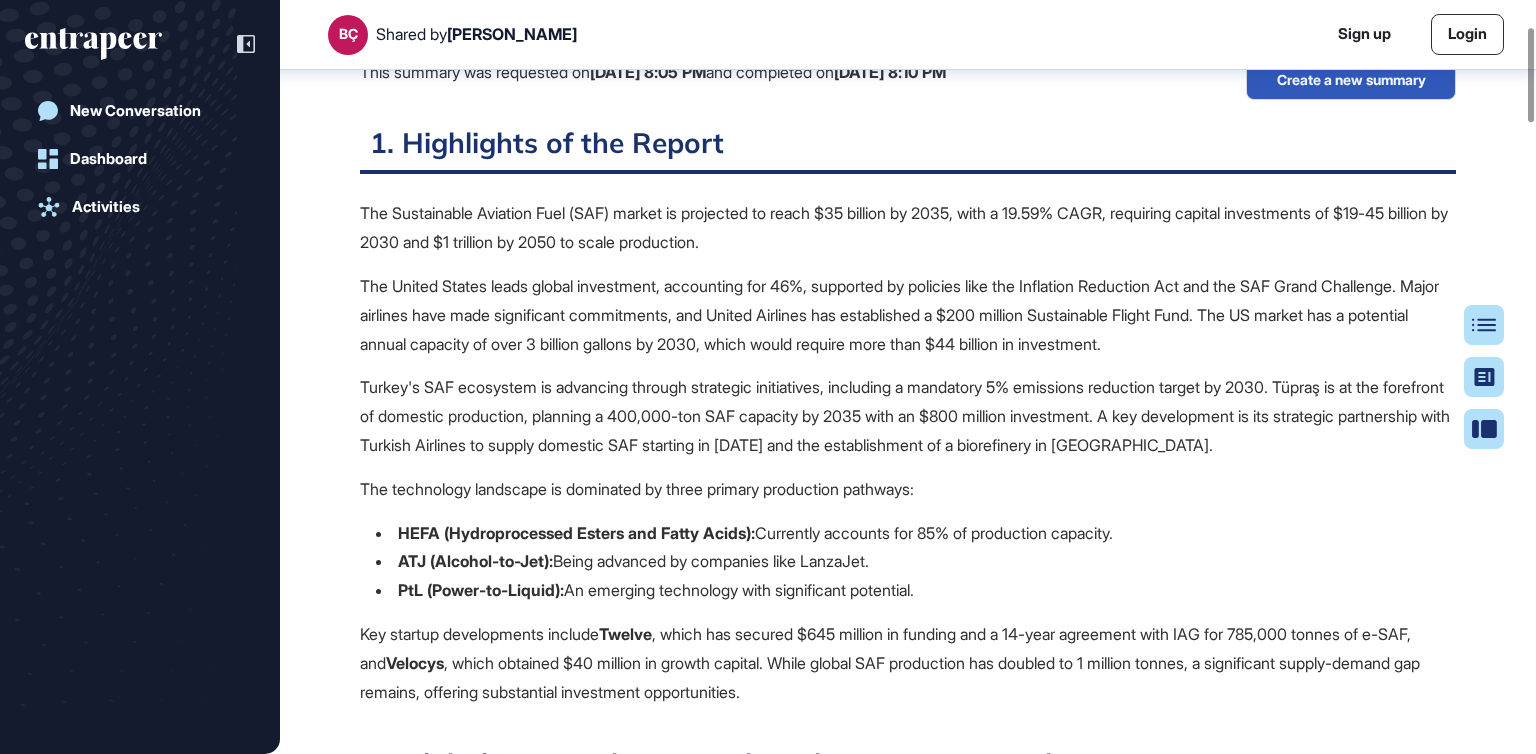 click on "Summary" 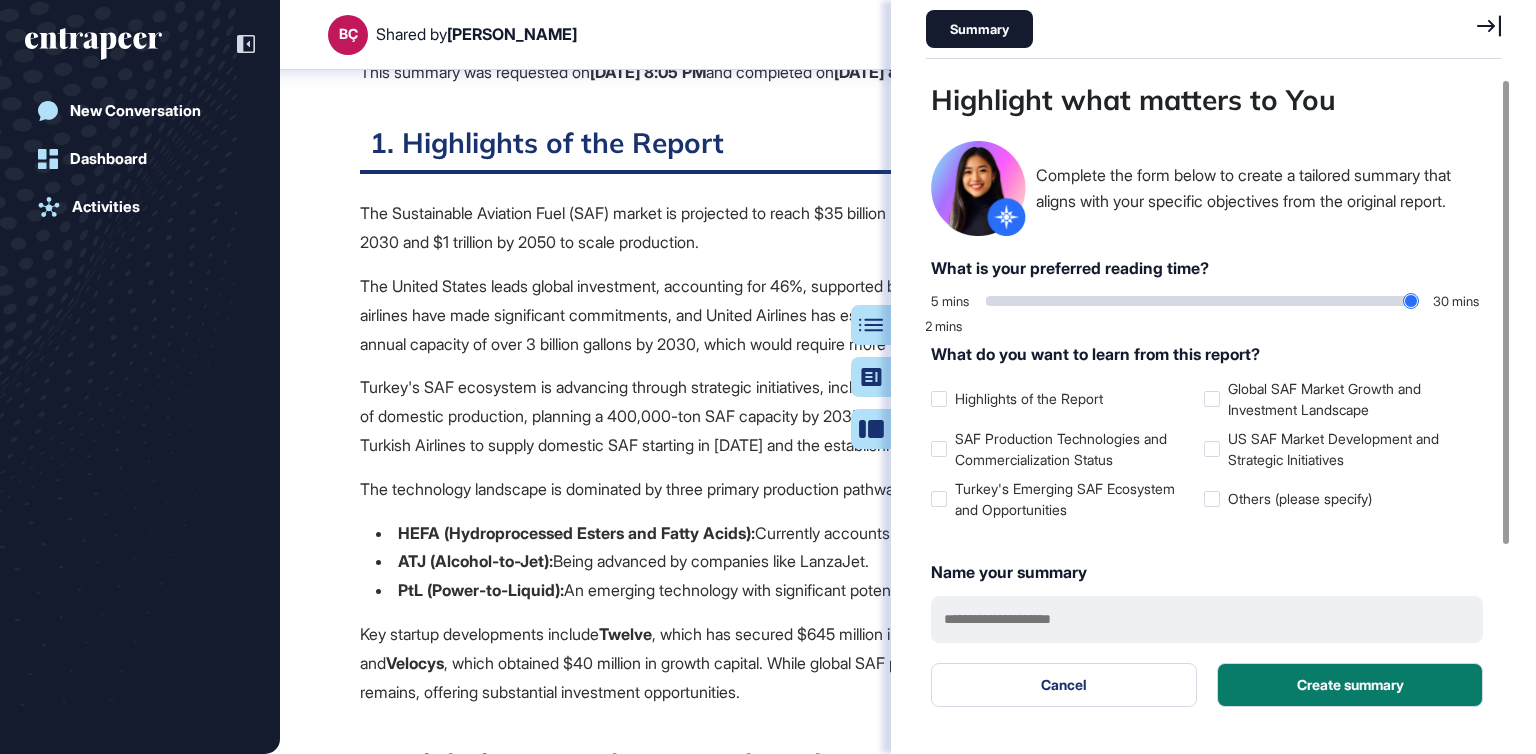 scroll, scrollTop: 653, scrollLeft: 580, axis: both 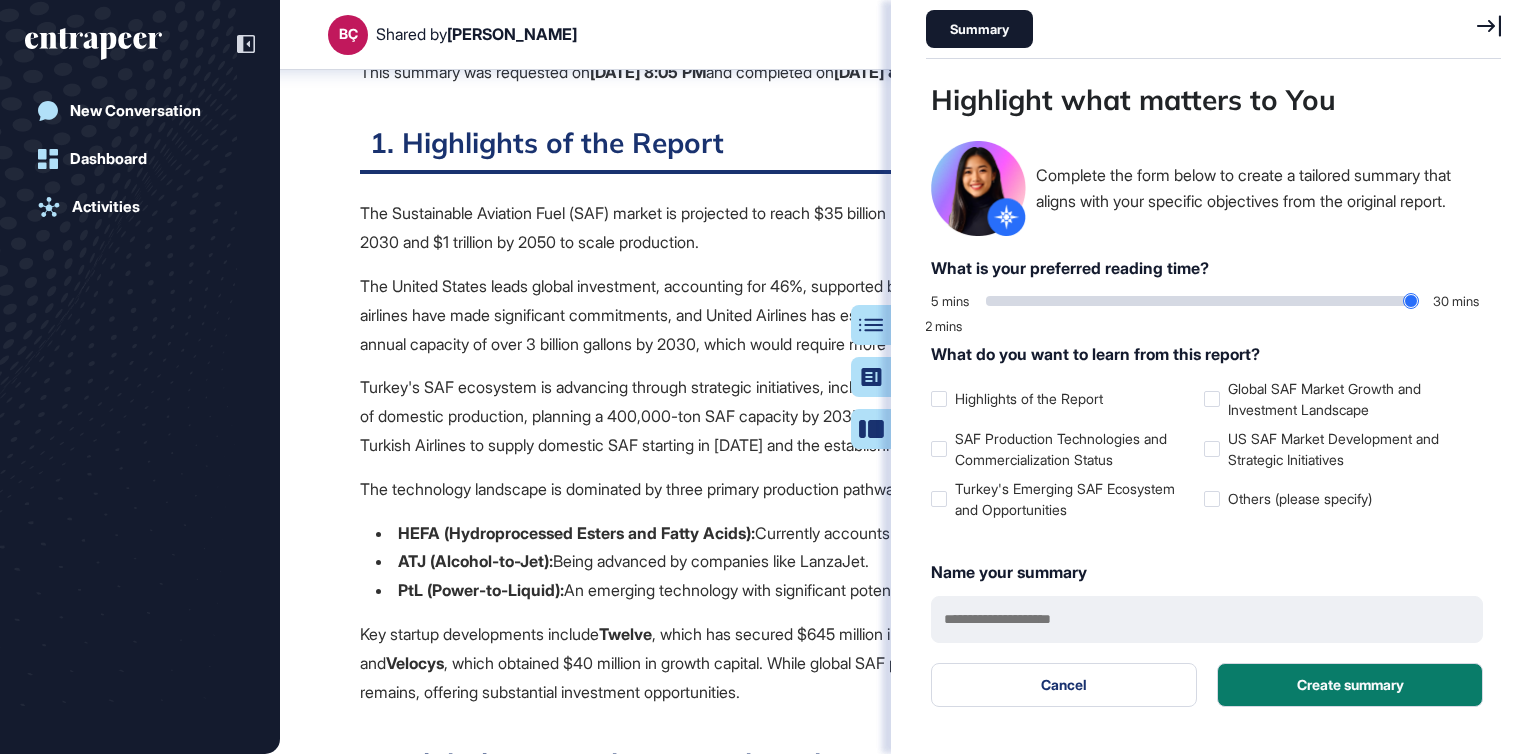 click 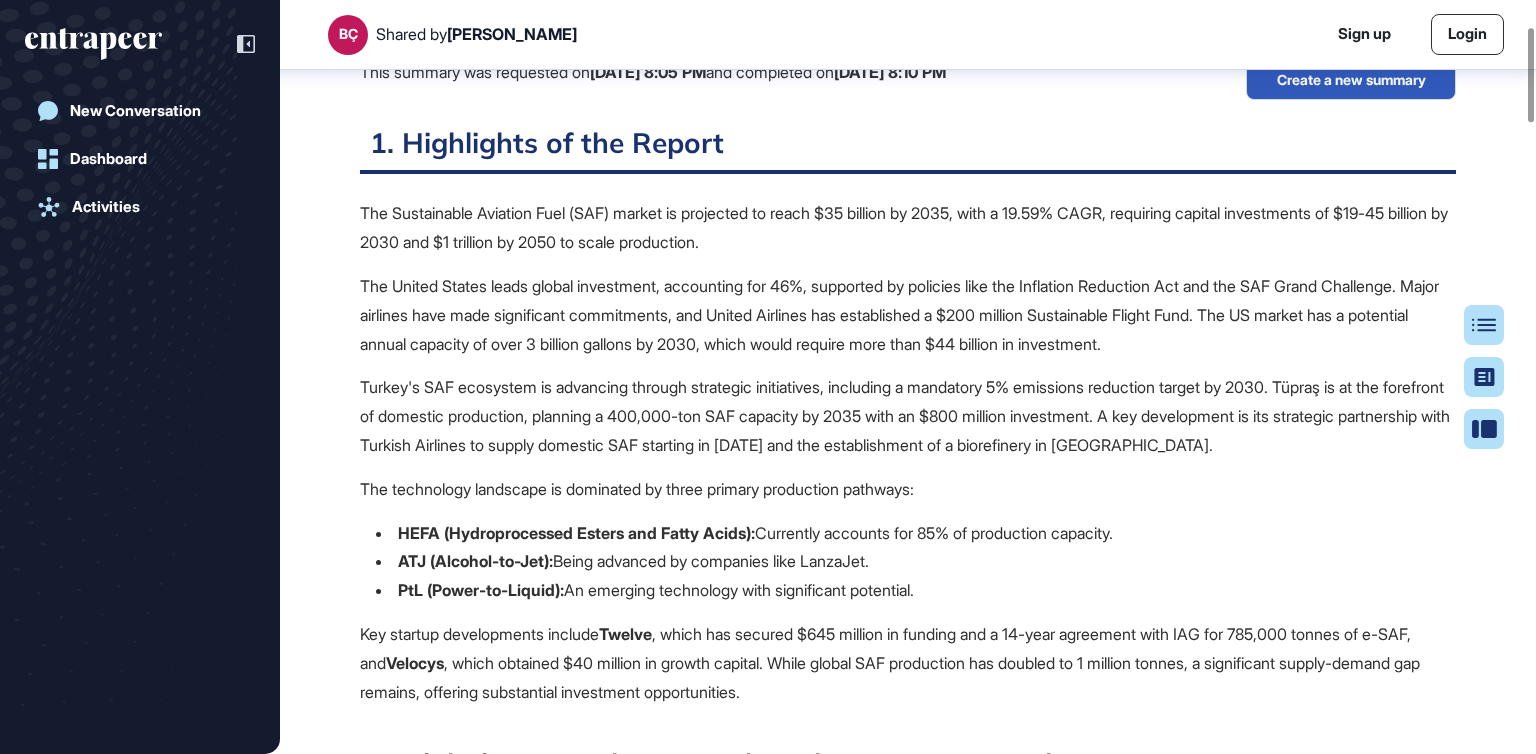click on "Presentation" at bounding box center (0, 0) 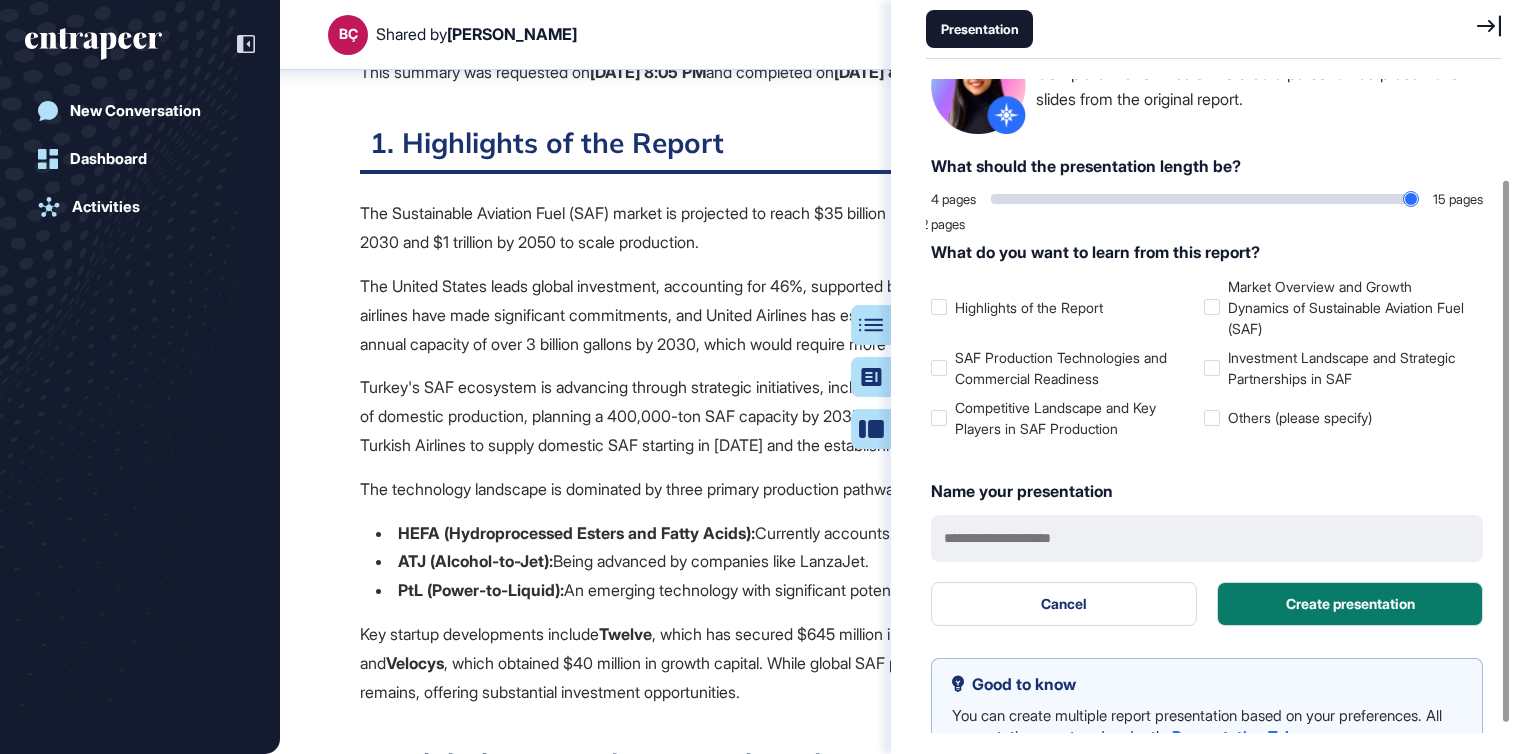 scroll, scrollTop: 132, scrollLeft: 0, axis: vertical 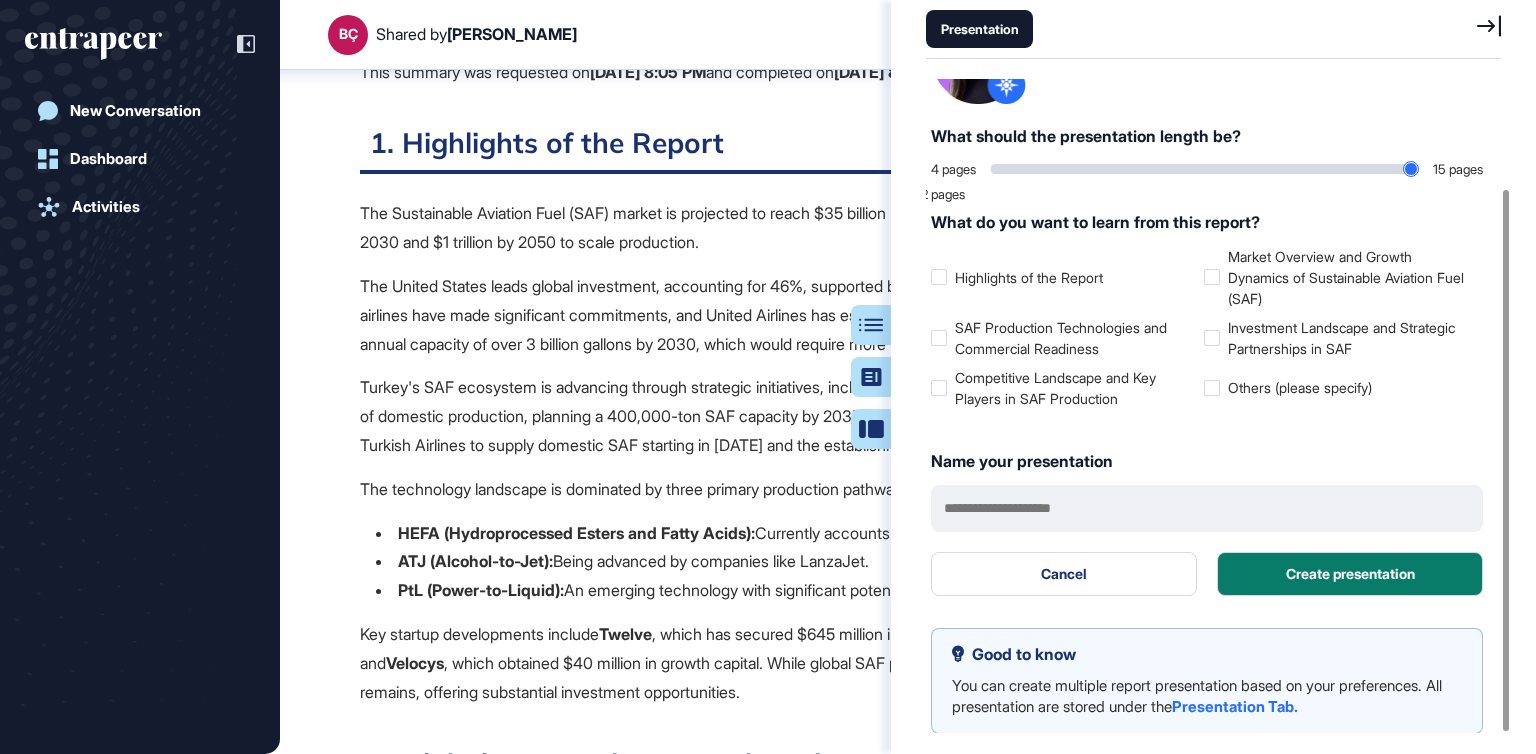 click 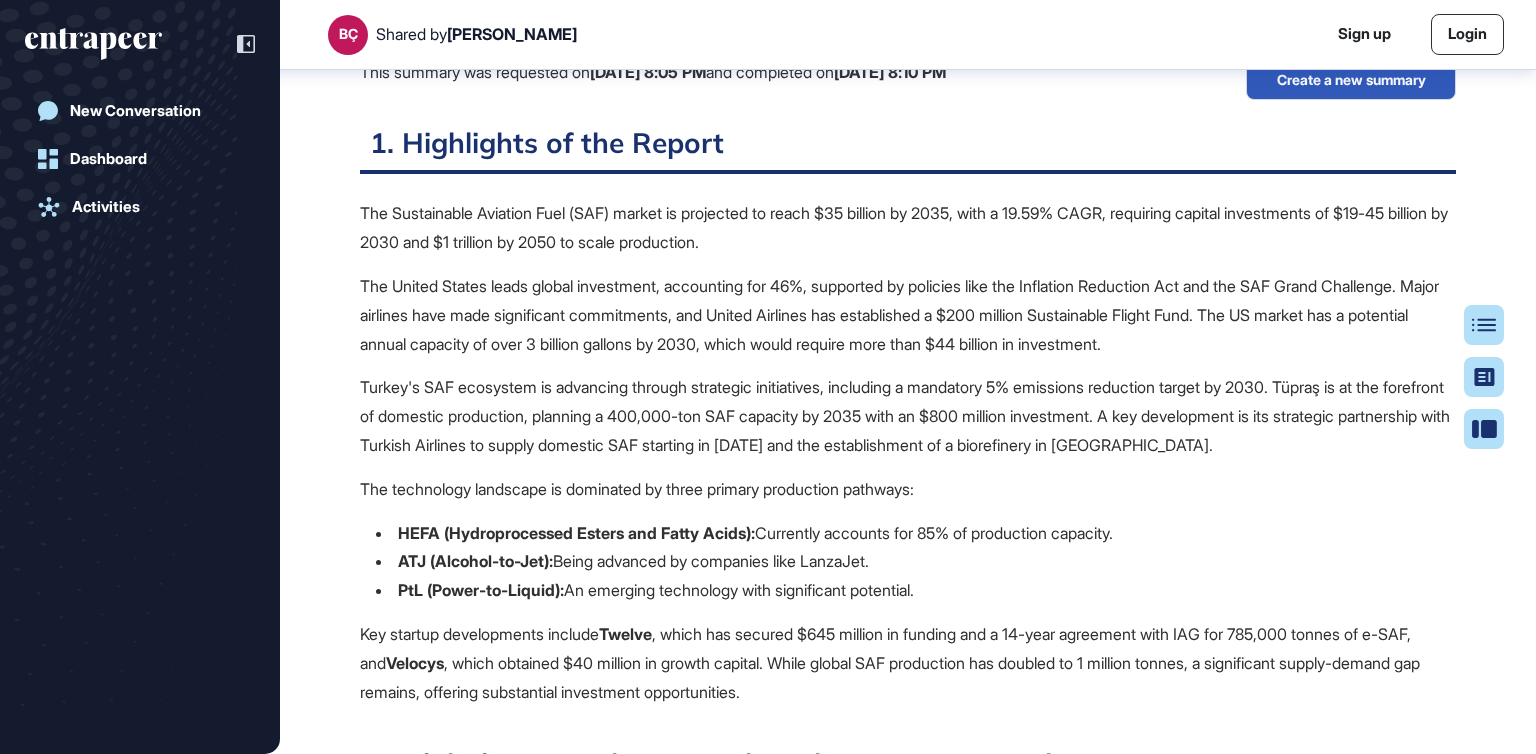 scroll, scrollTop: 653, scrollLeft: 5, axis: both 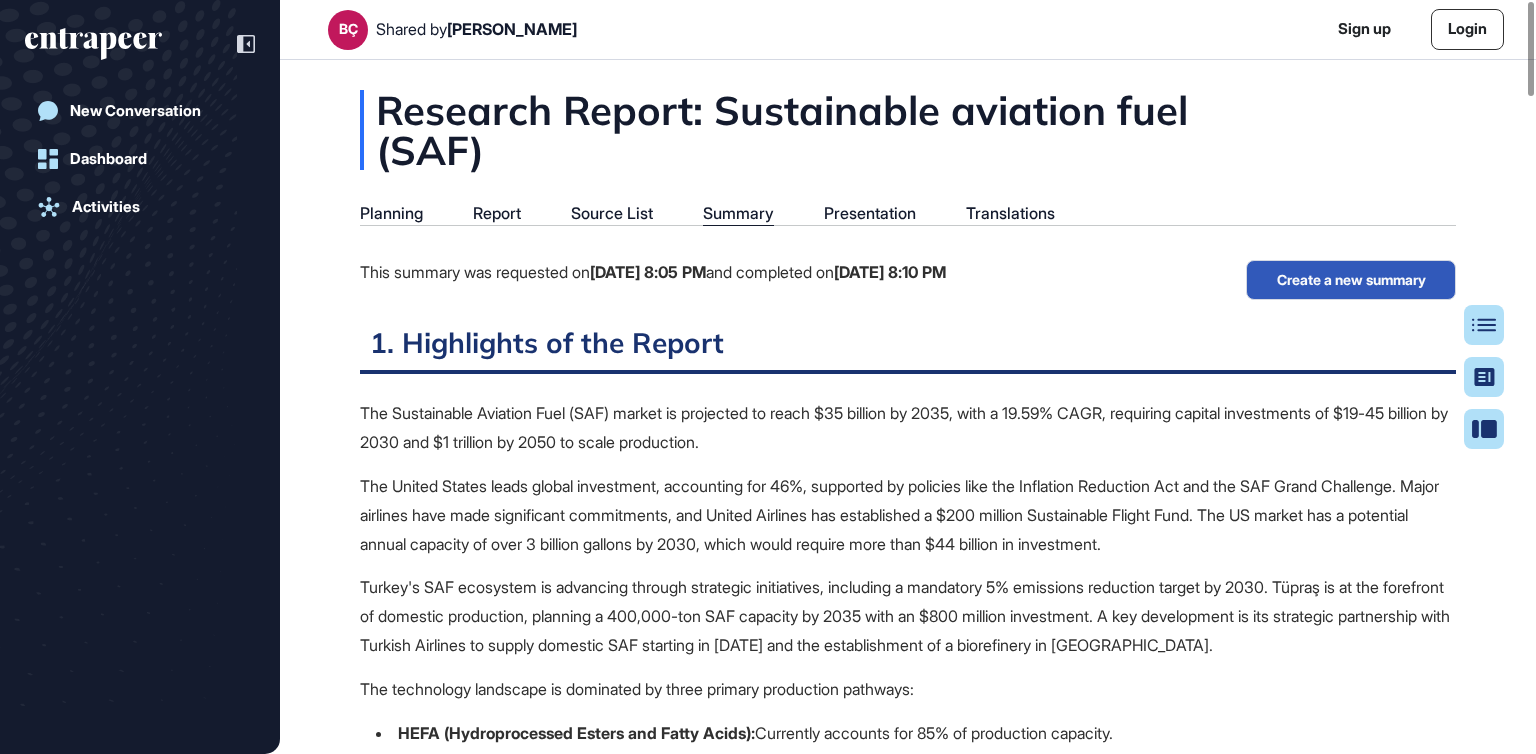 click on "Presentation" at bounding box center [870, 213] 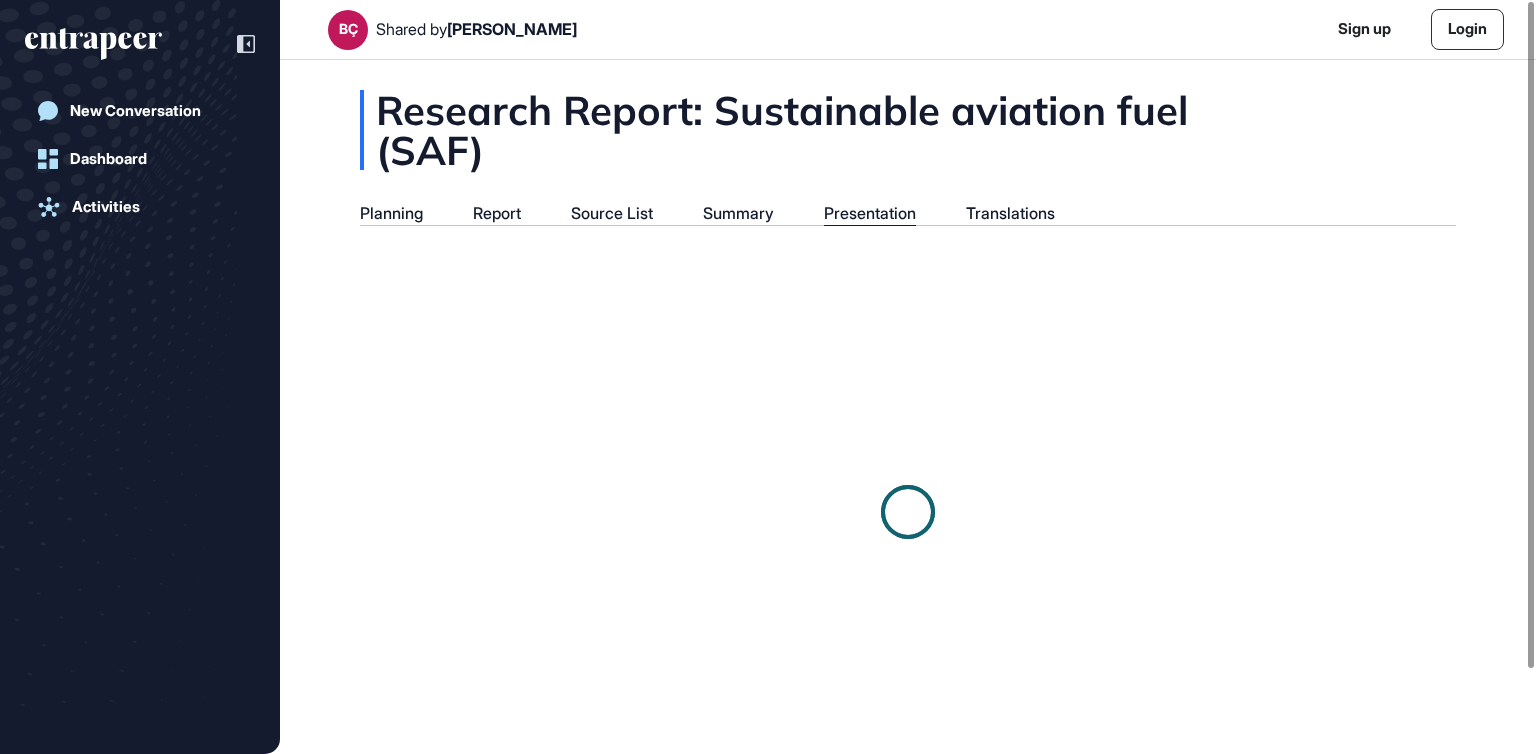 scroll, scrollTop: 653, scrollLeft: 5, axis: both 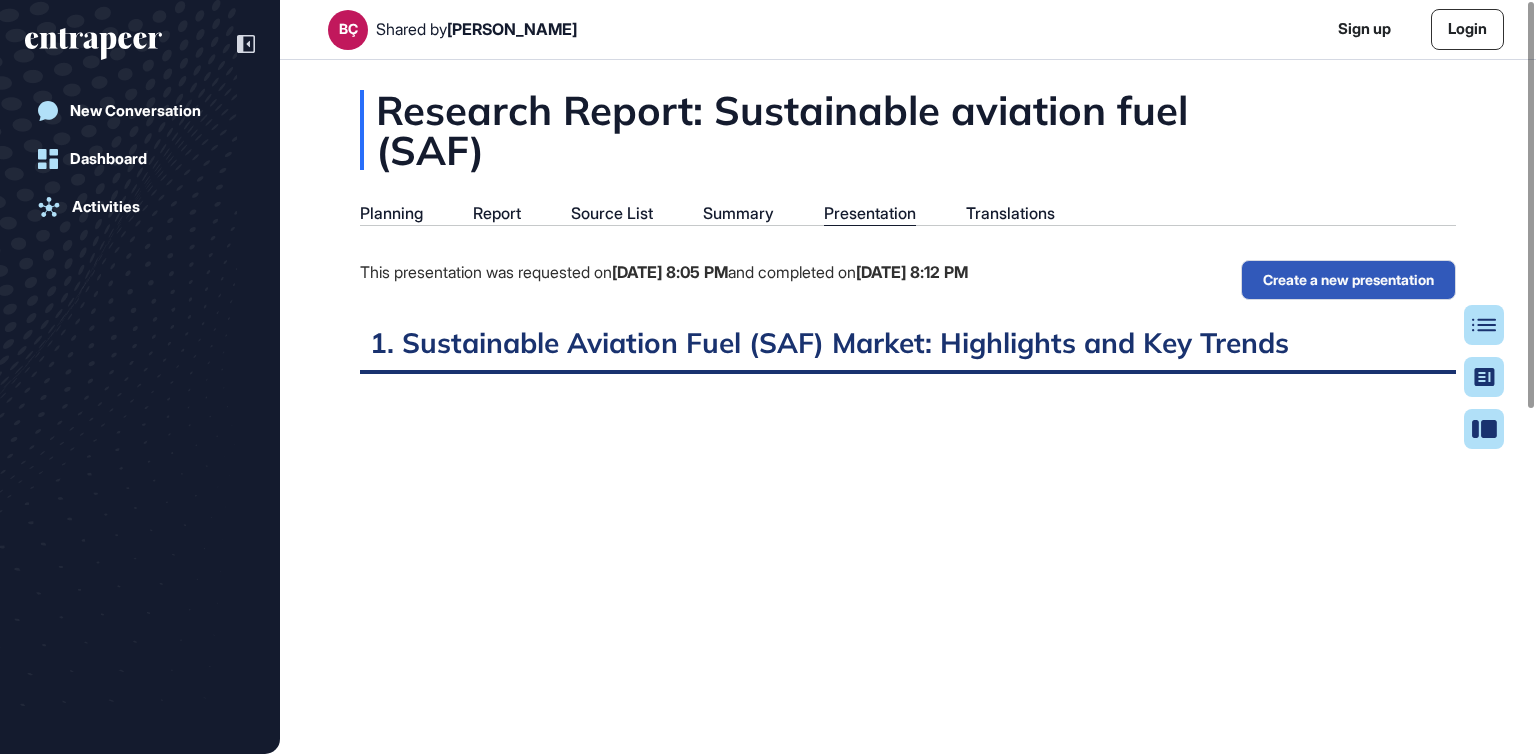 drag, startPoint x: 1320, startPoint y: 0, endPoint x: 872, endPoint y: 269, distance: 522.5562 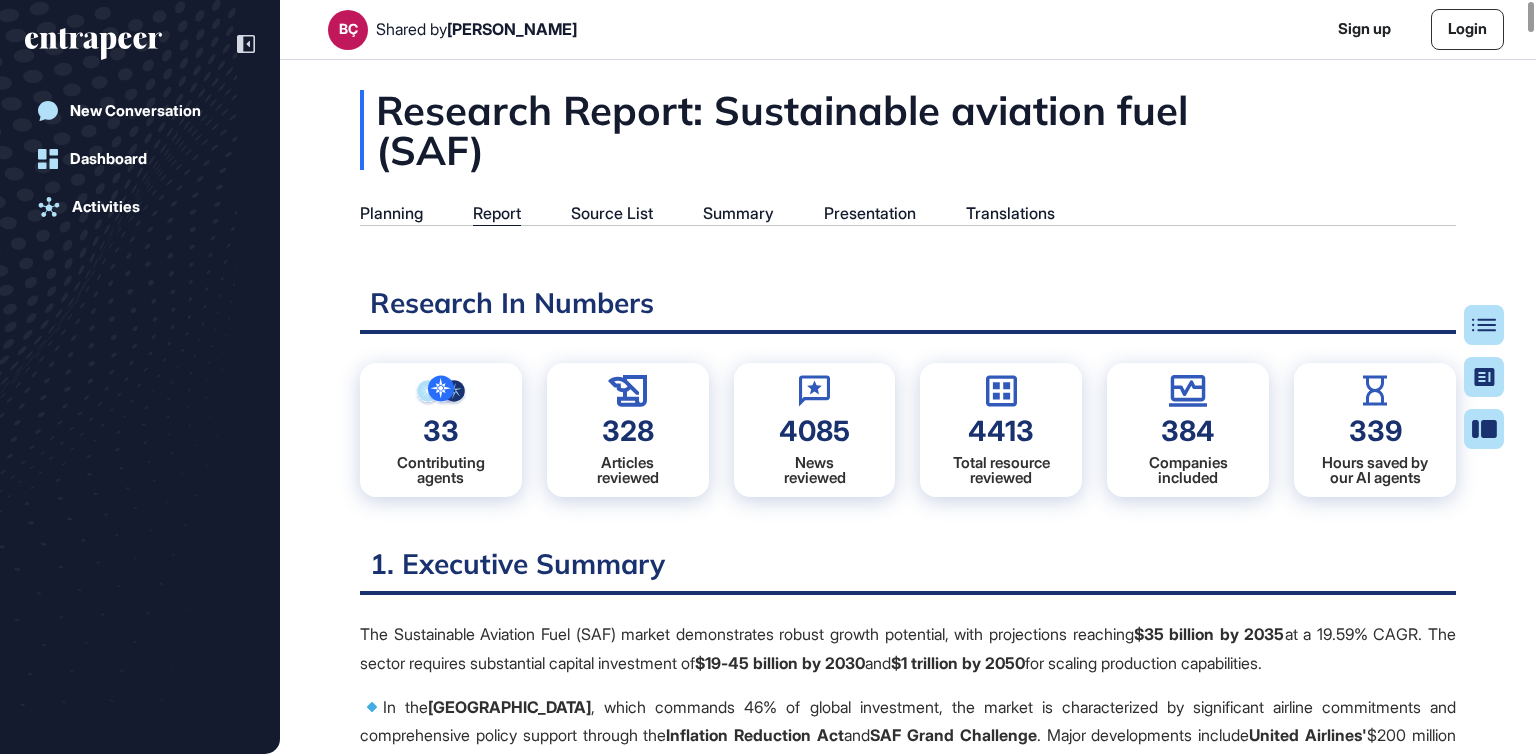 scroll, scrollTop: 9, scrollLeft: 0, axis: vertical 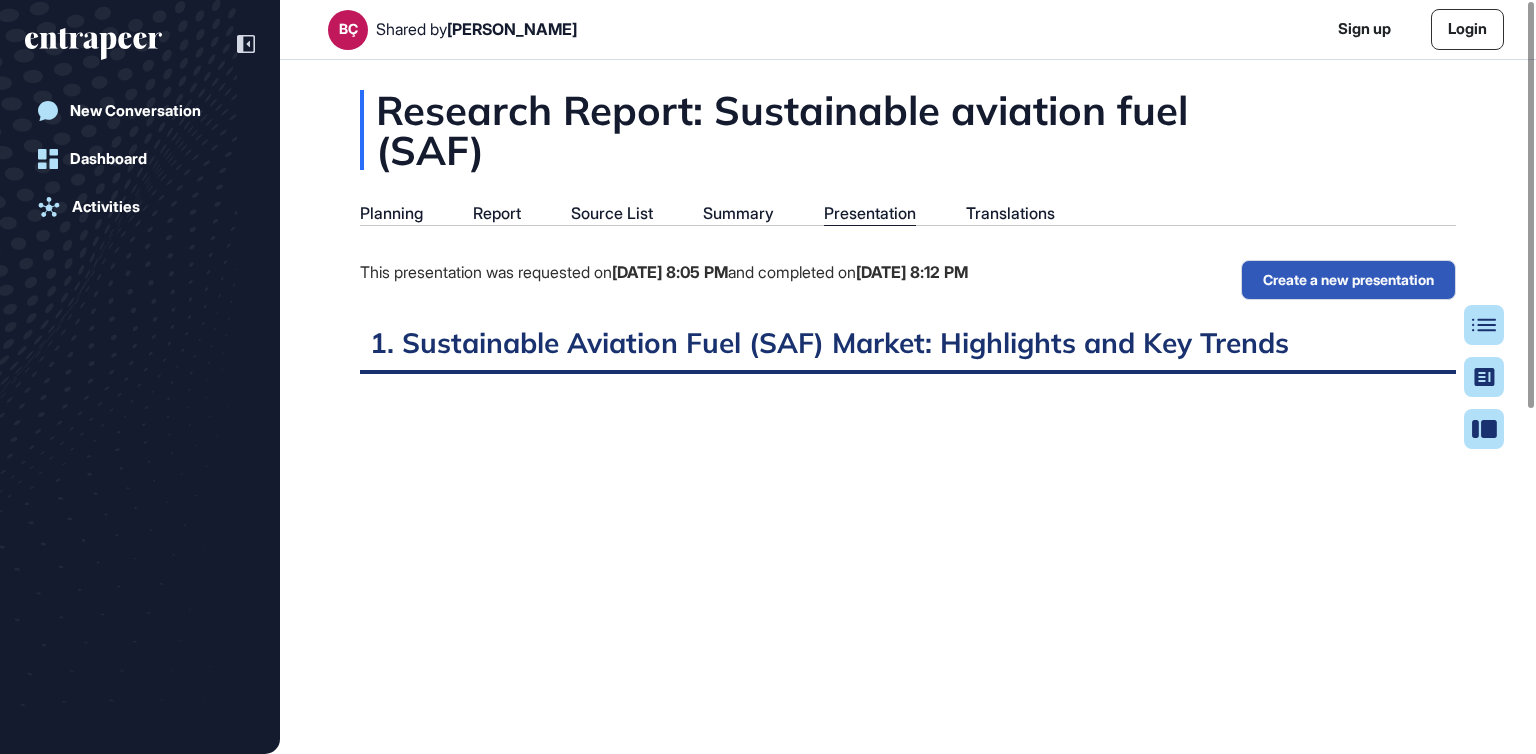 click on "Report" at bounding box center [497, 213] 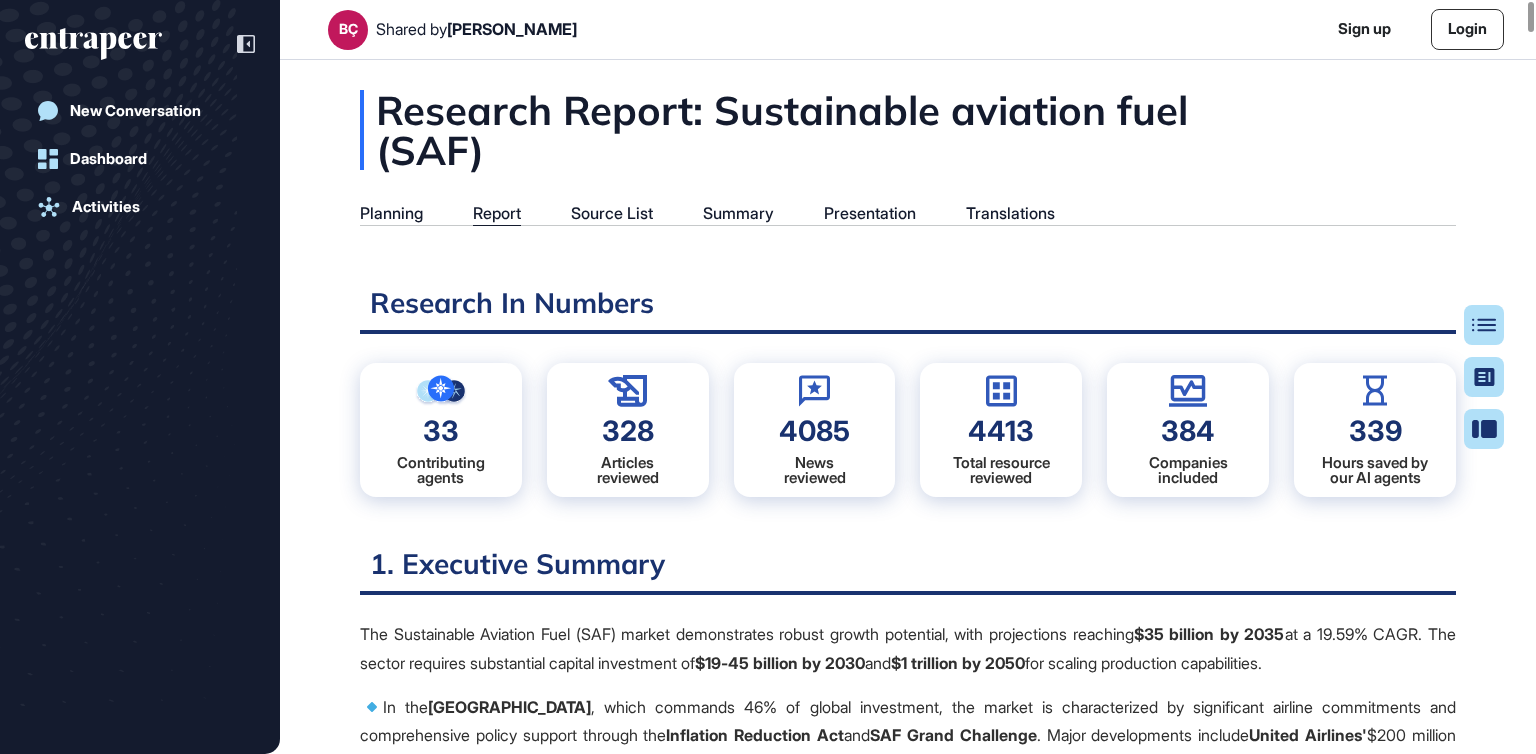 scroll, scrollTop: 9, scrollLeft: 0, axis: vertical 